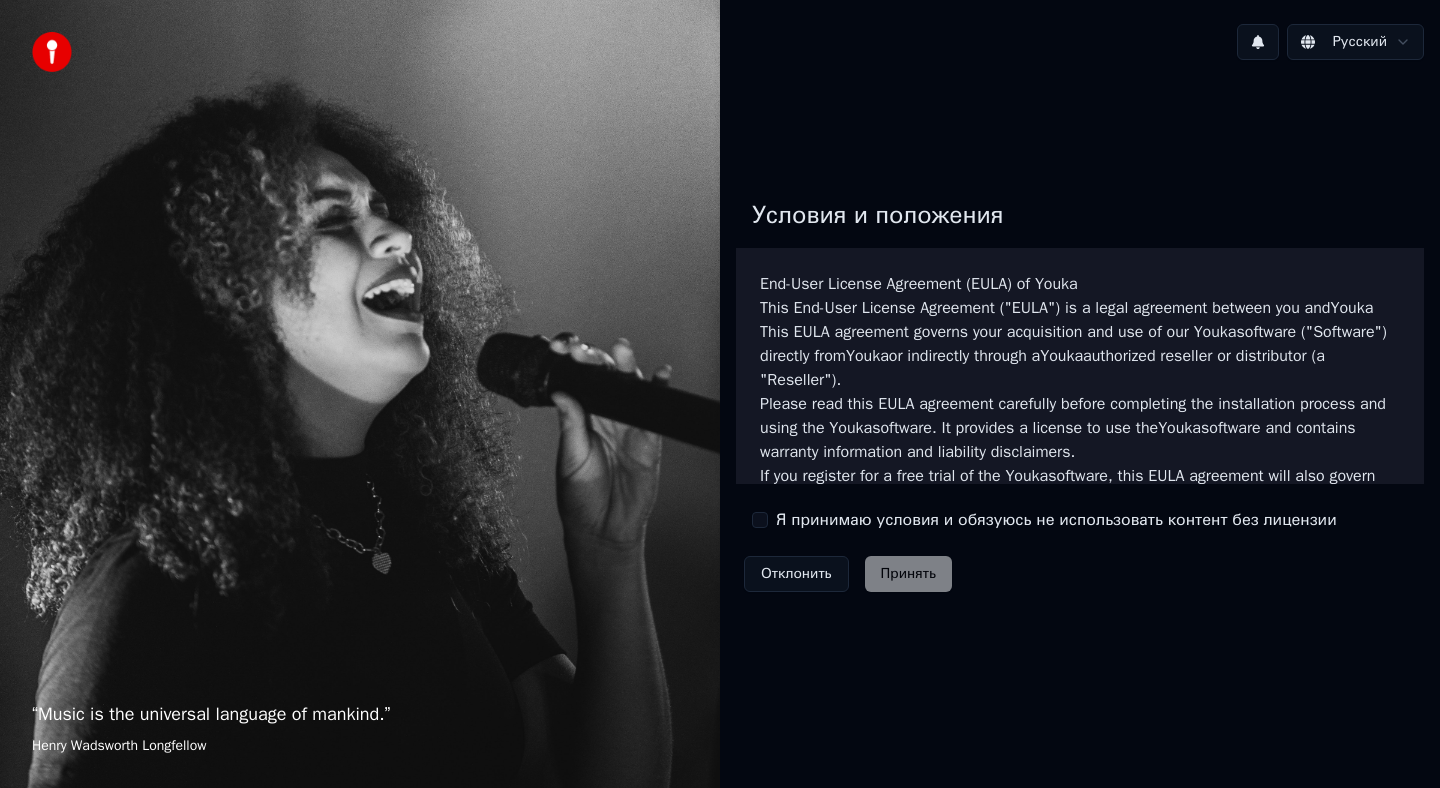 scroll, scrollTop: 0, scrollLeft: 0, axis: both 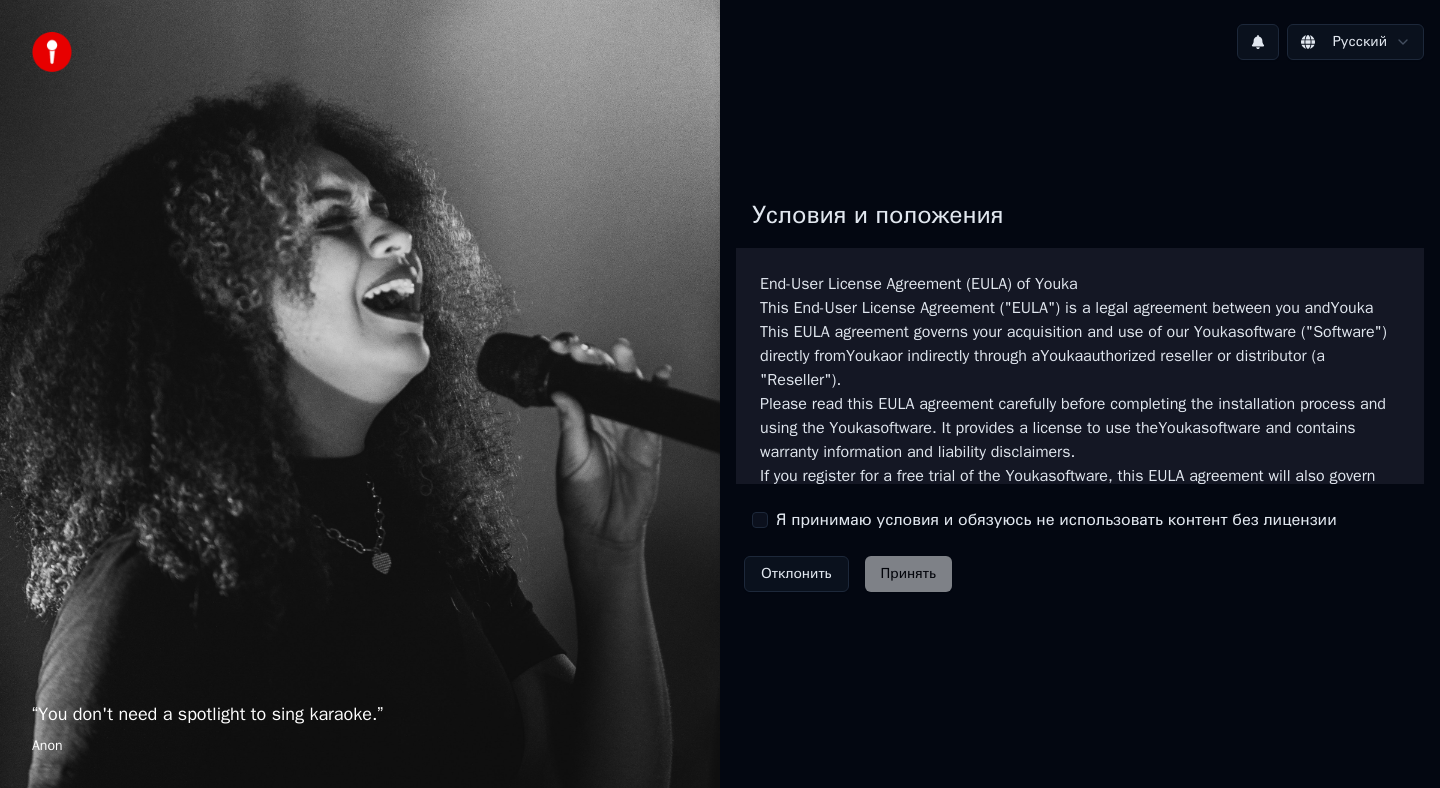 click on "Я принимаю условия и обязуюсь не использовать контент без лицензии" at bounding box center [1044, 520] 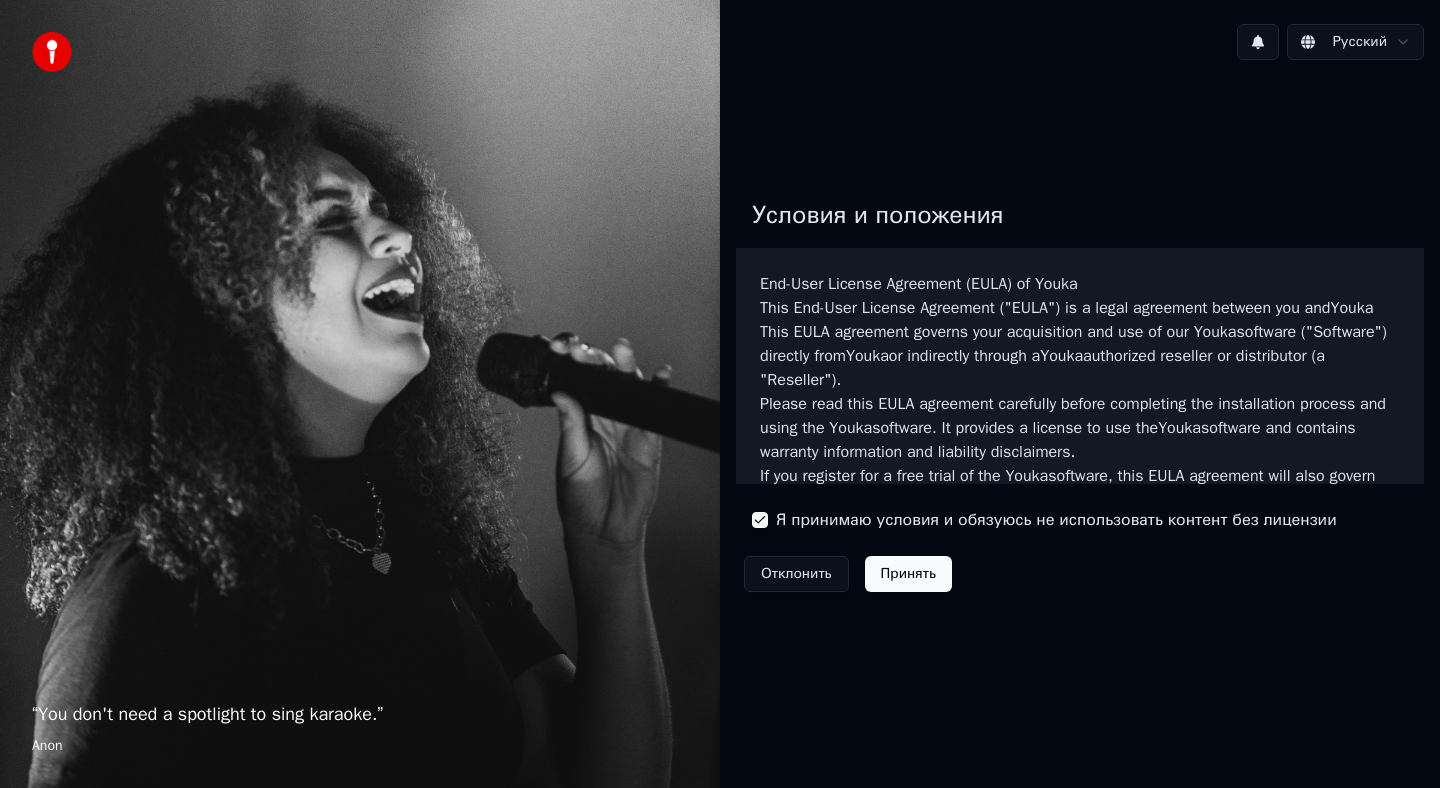 click on "Принять" at bounding box center (908, 574) 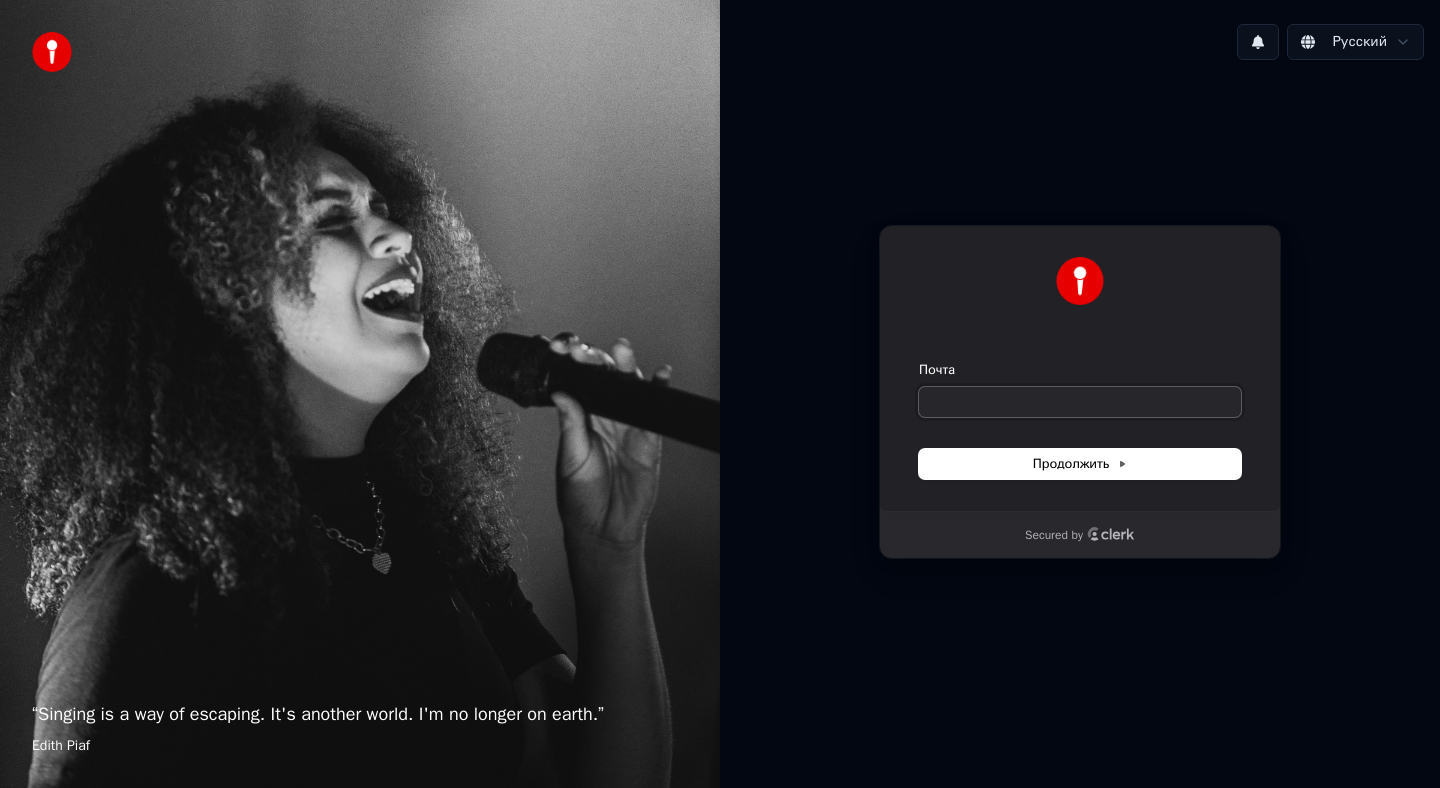 click on "Почта" at bounding box center [1080, 402] 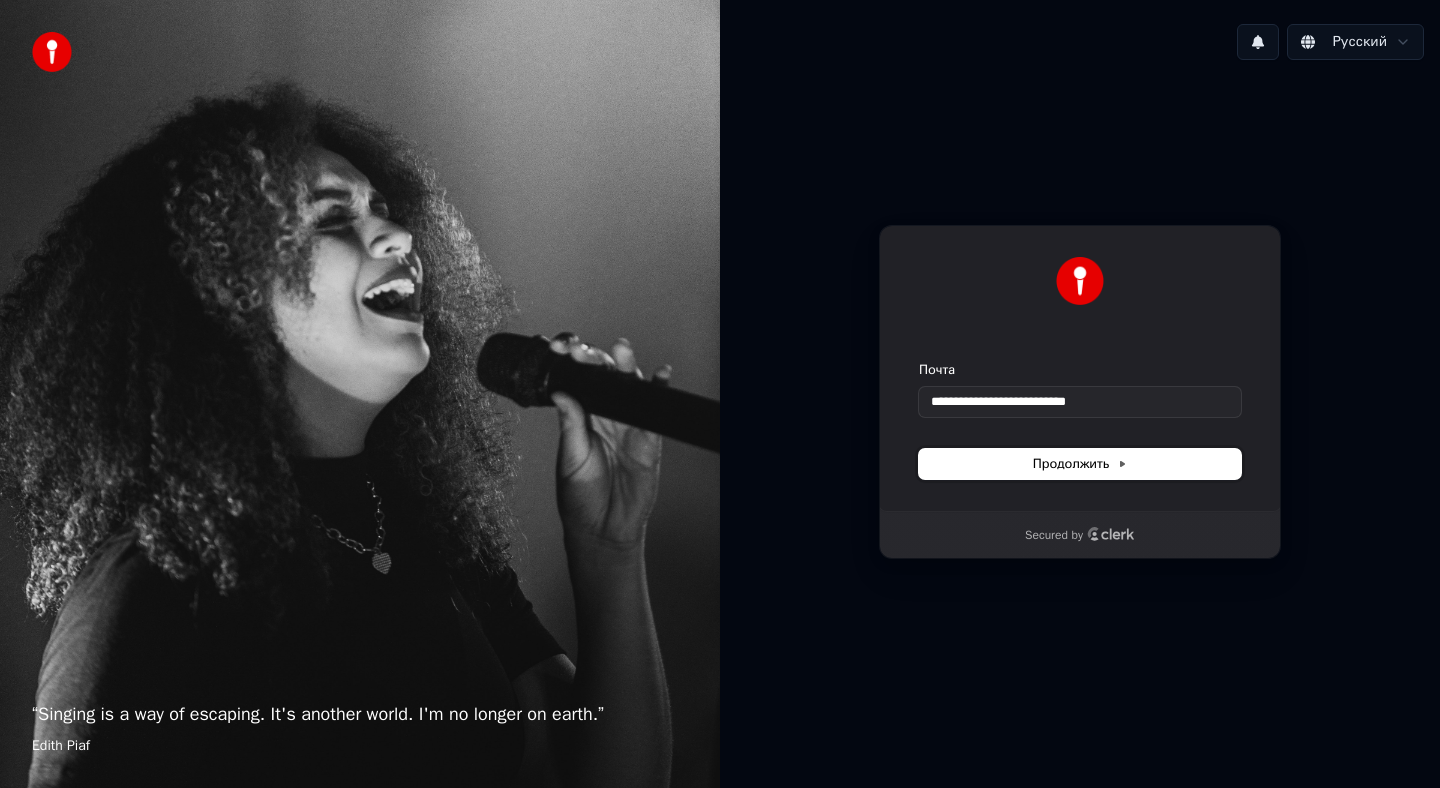click on "Продолжить" at bounding box center [1080, 464] 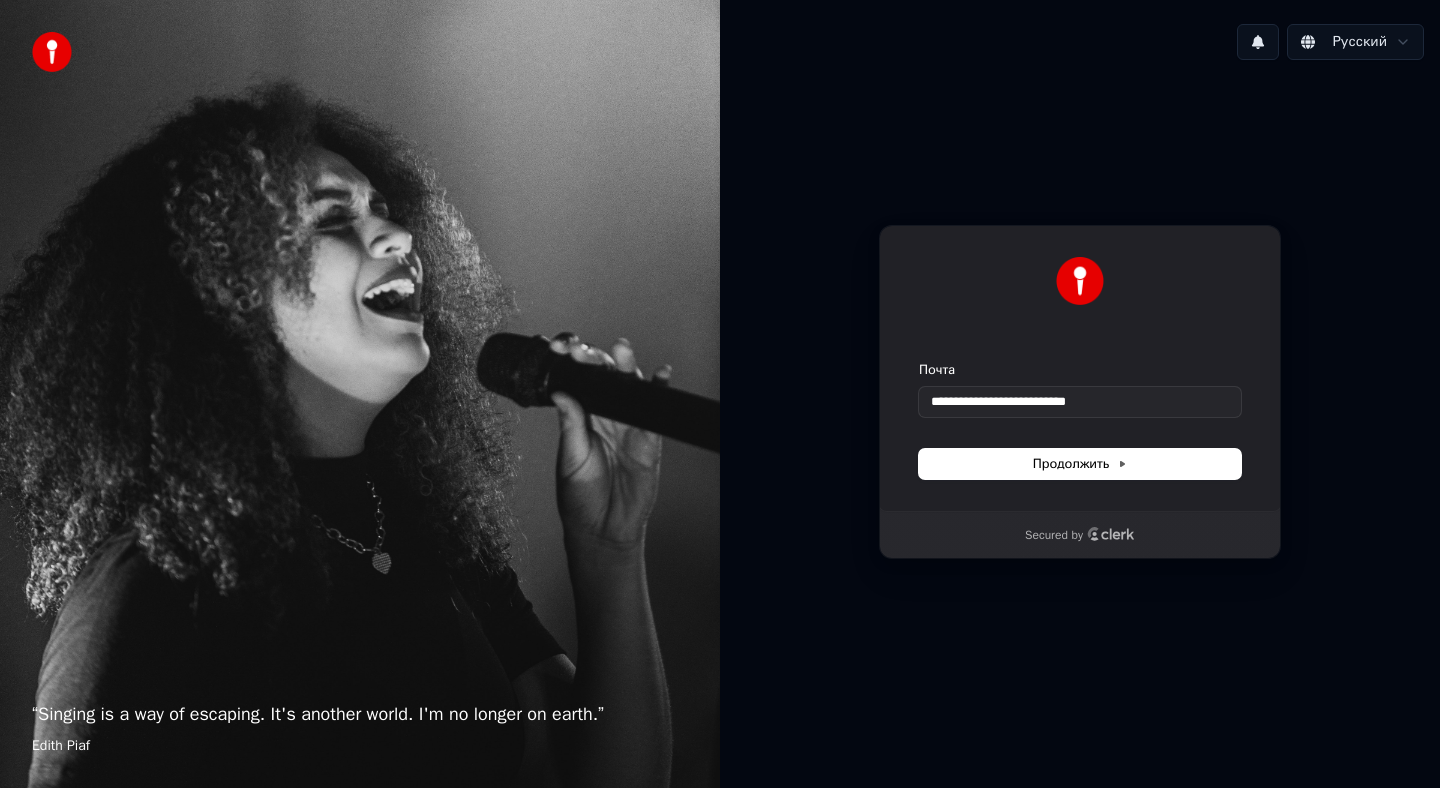type on "**********" 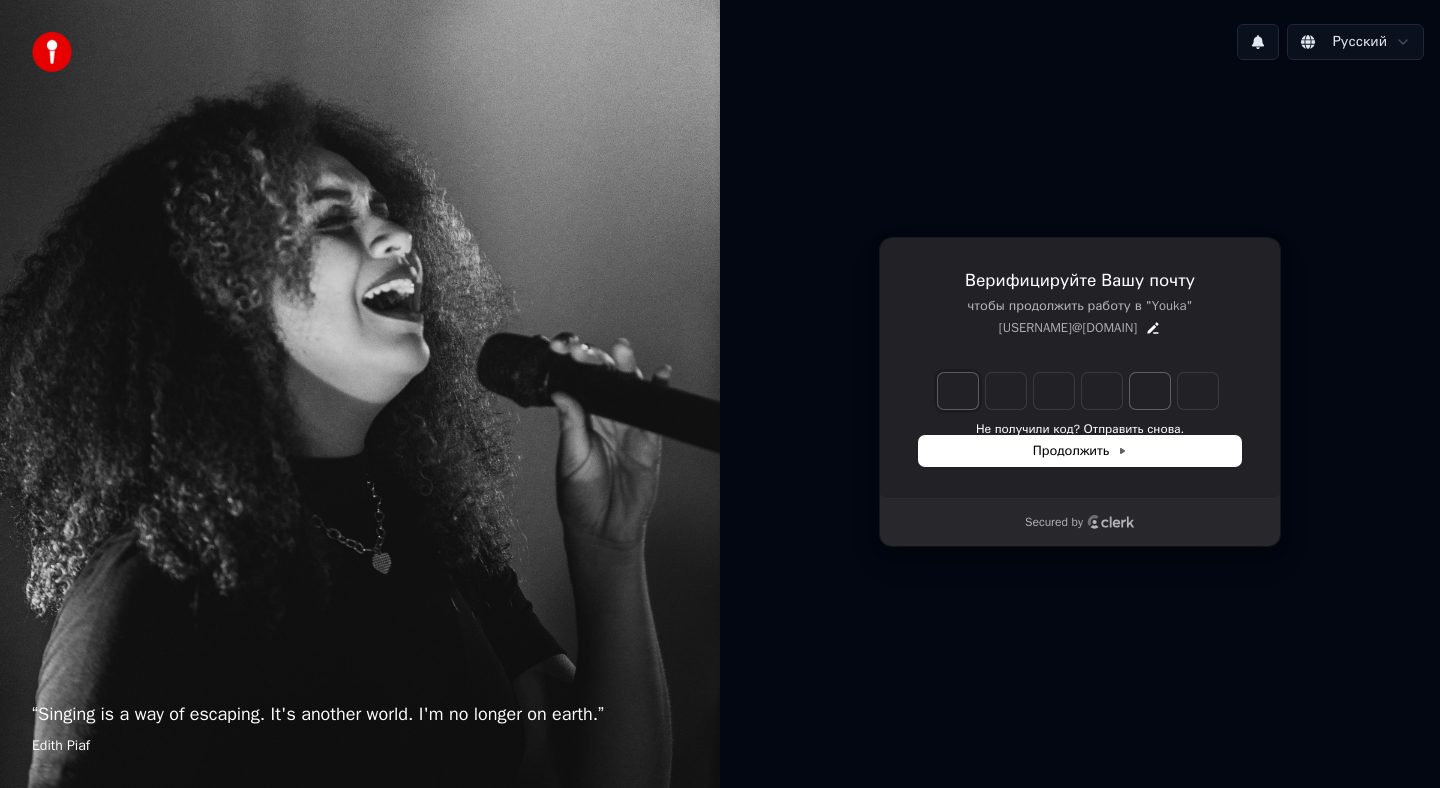 type on "*" 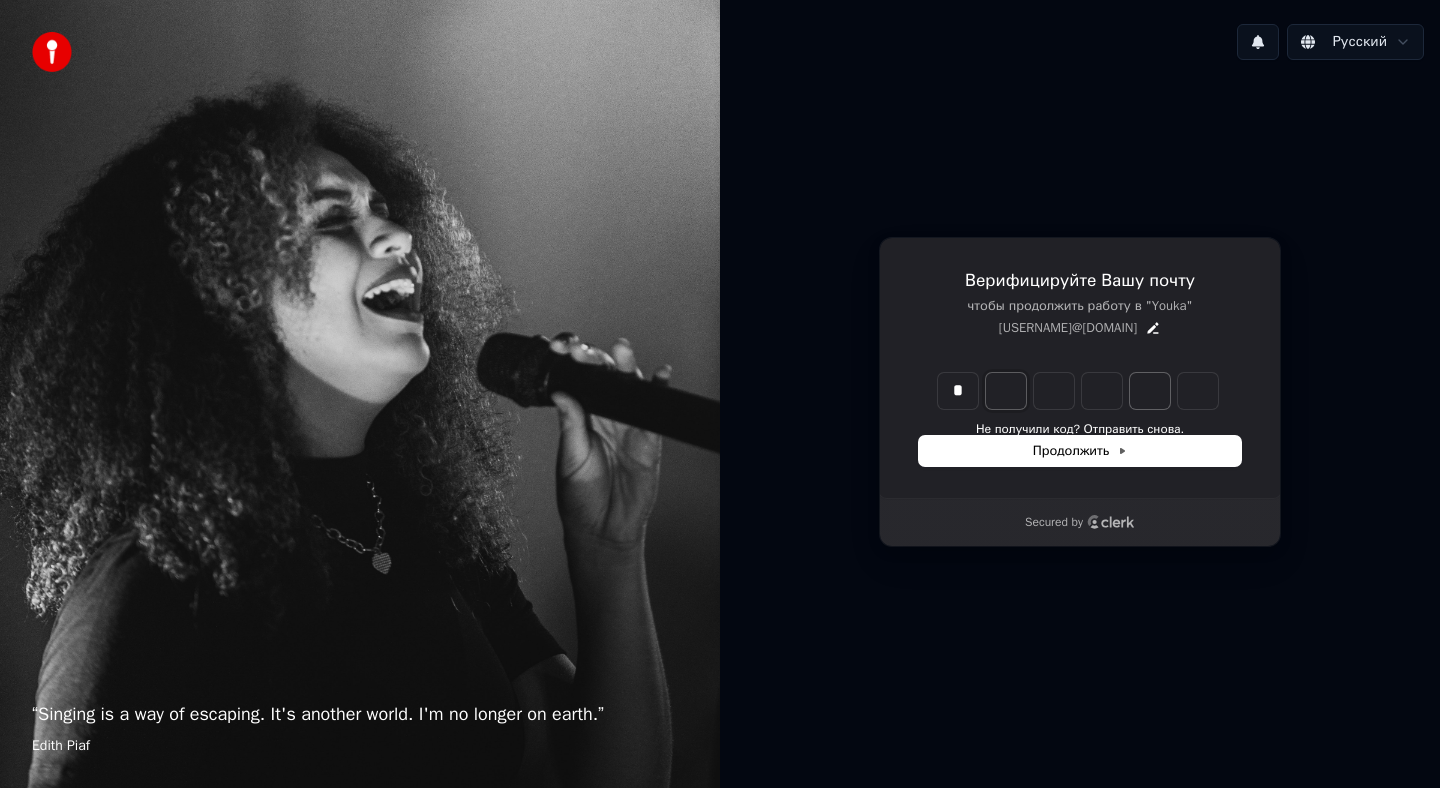 type on "*" 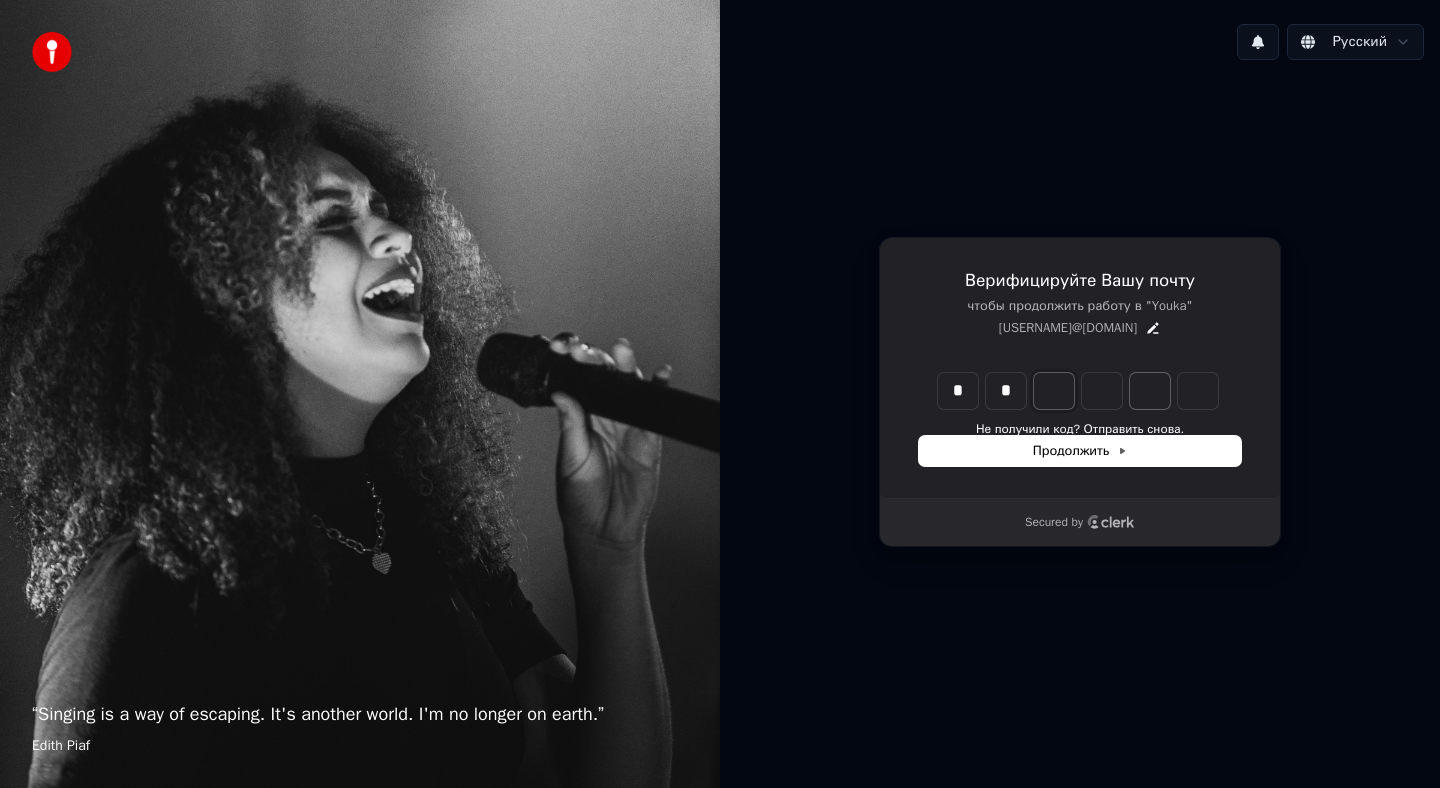 type on "**" 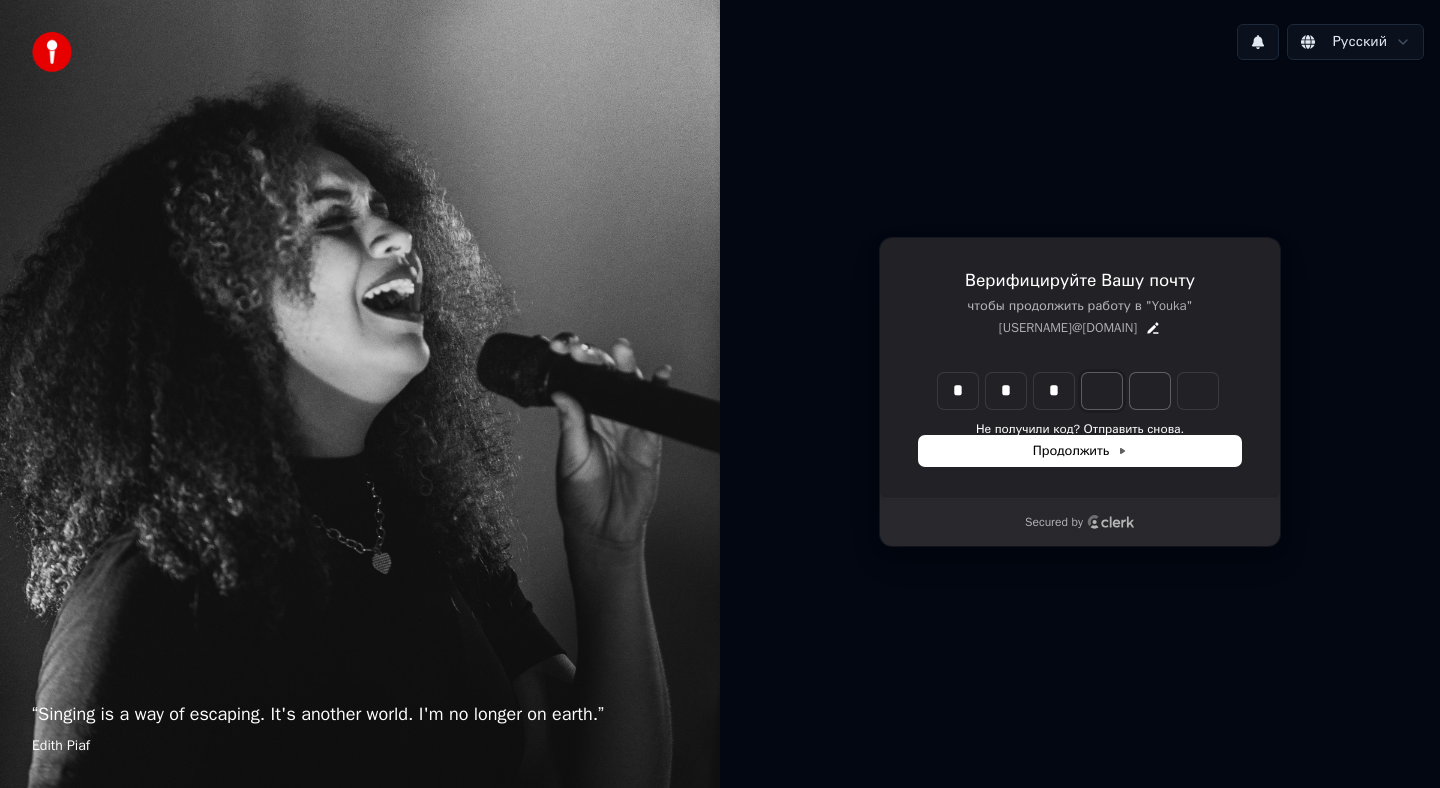 type on "***" 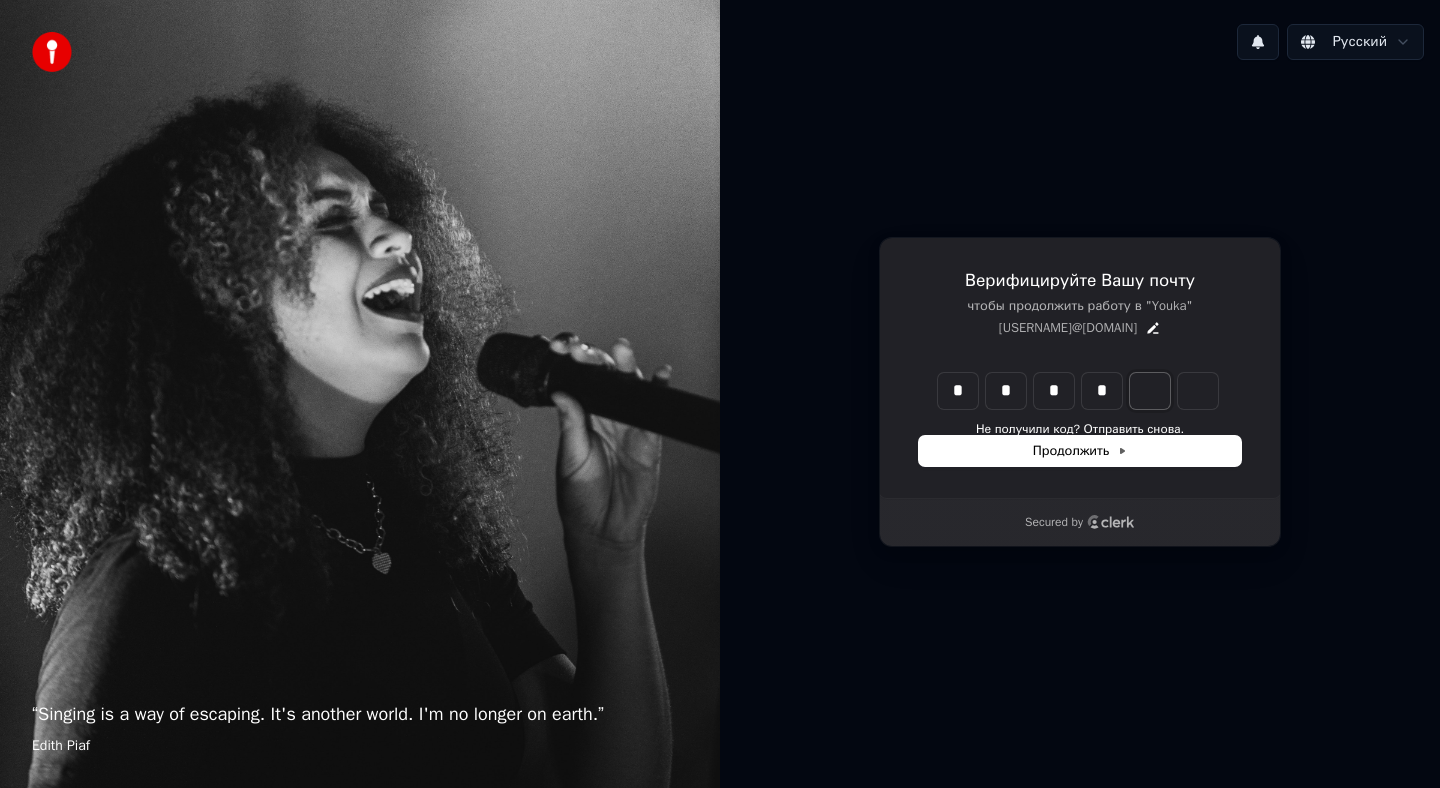 type on "****" 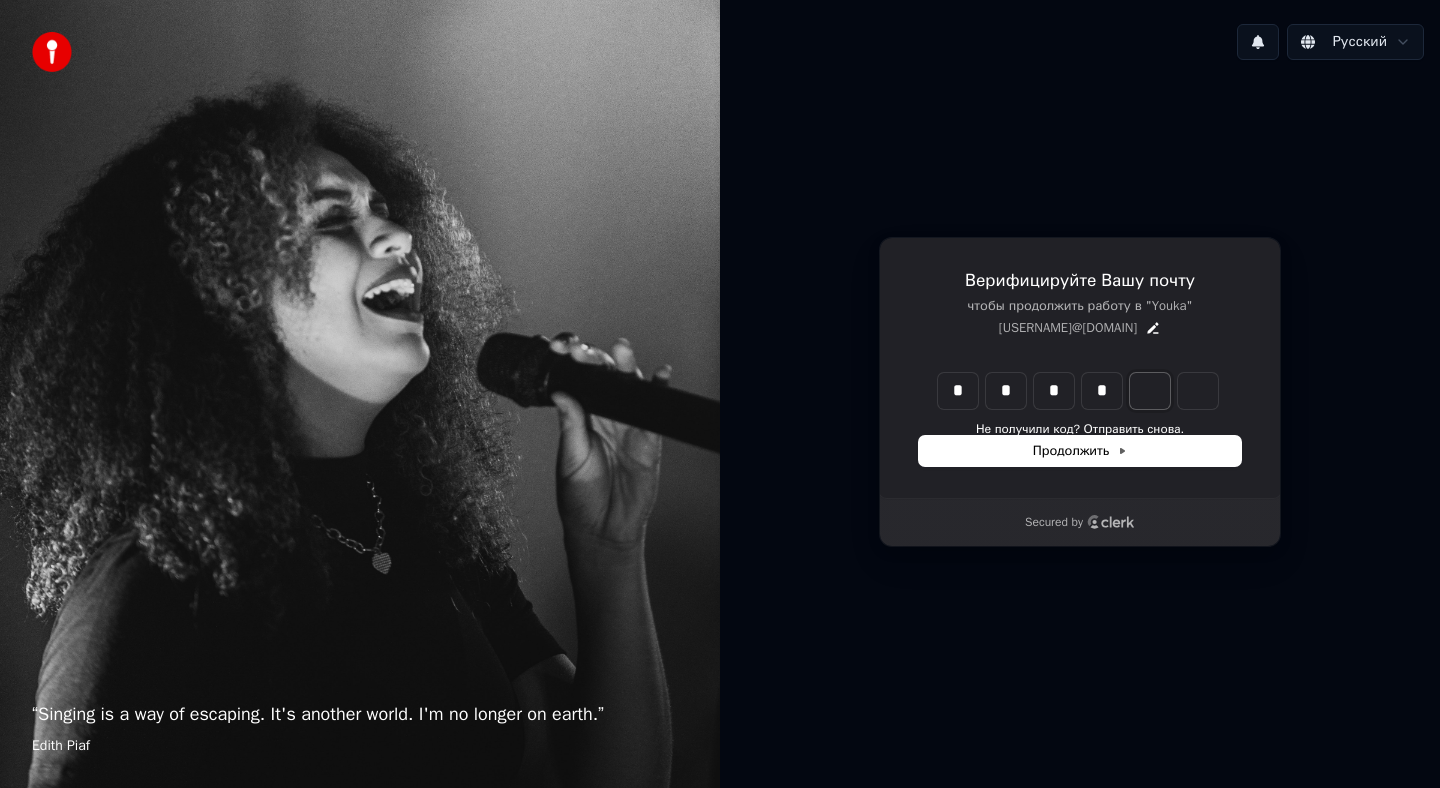 type on "*" 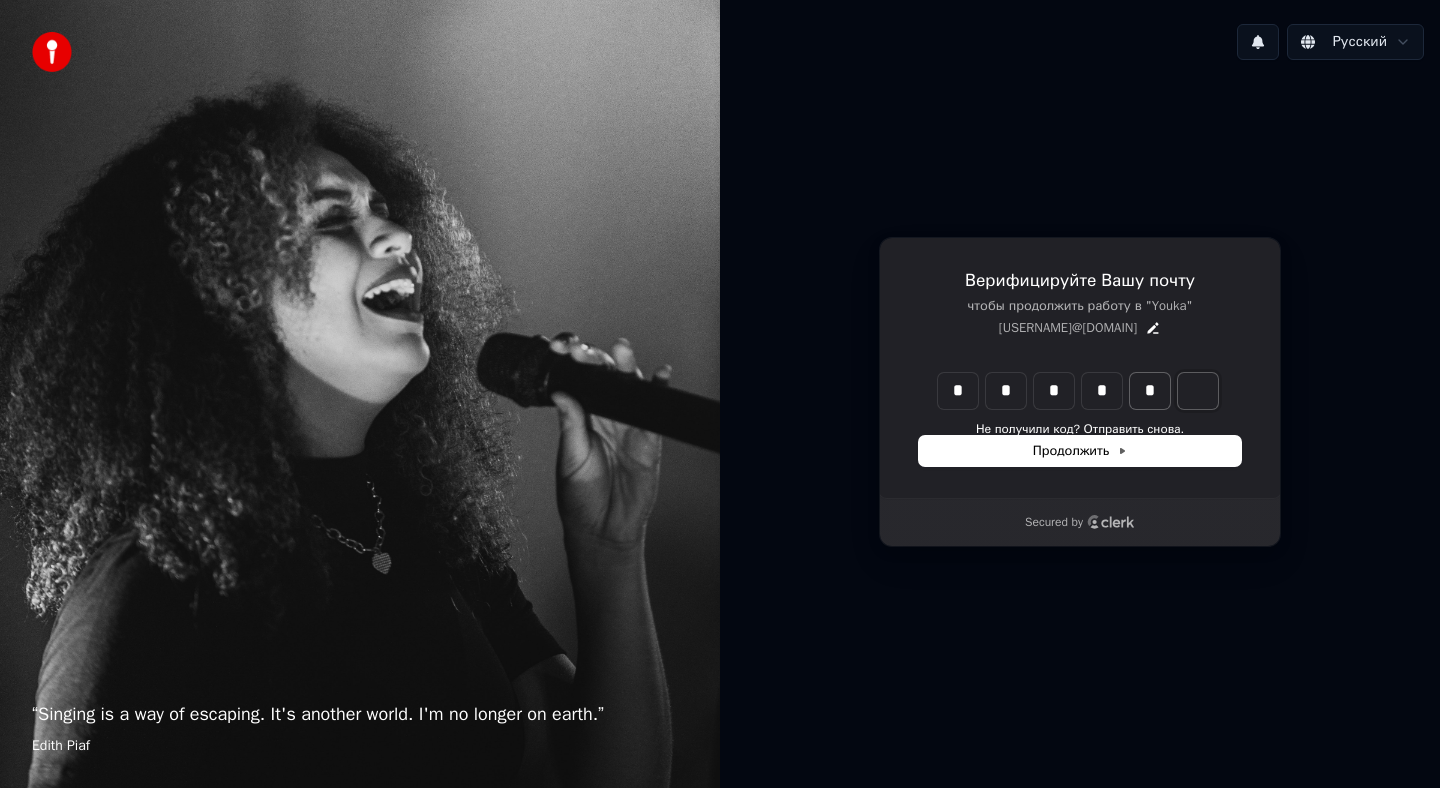 type on "*****" 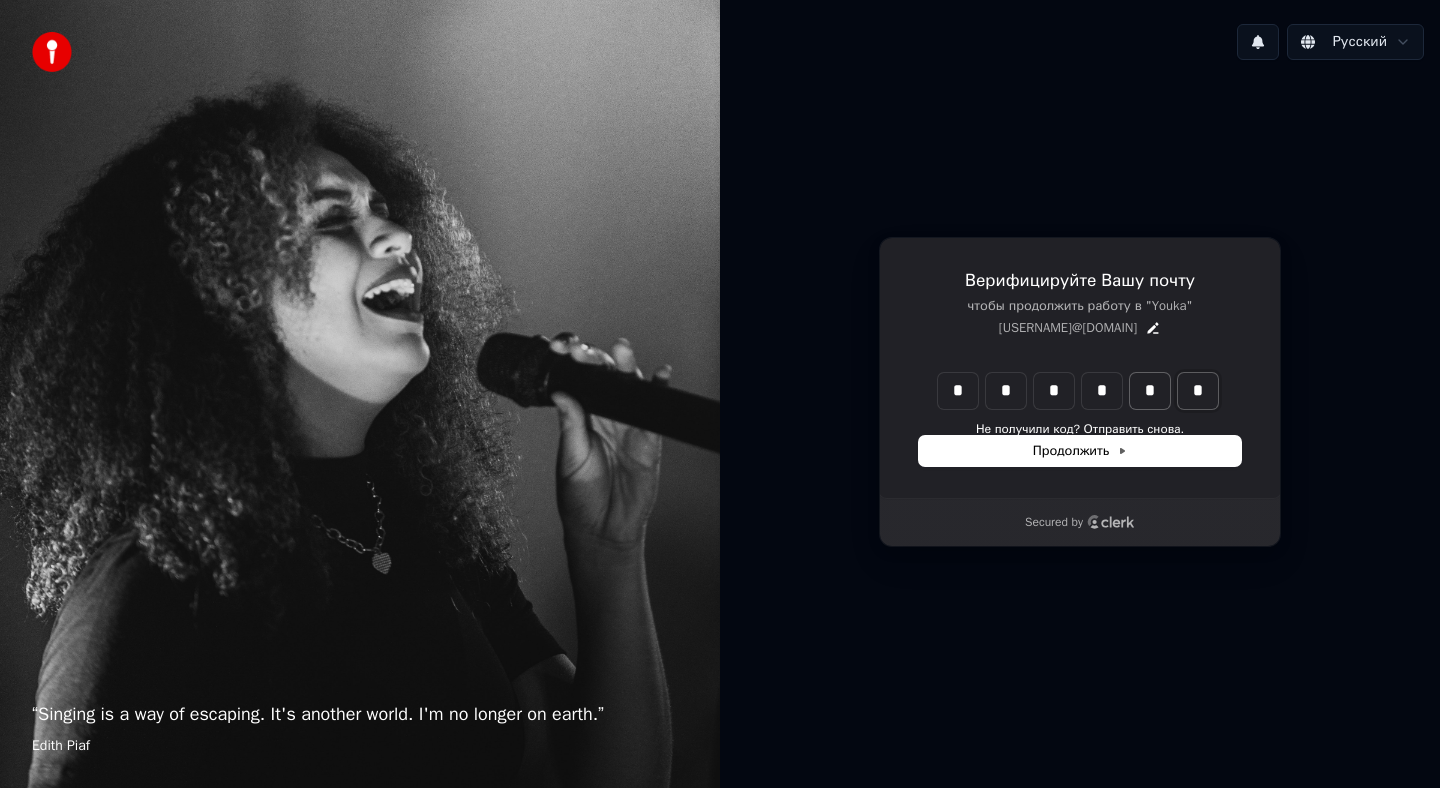 type on "*" 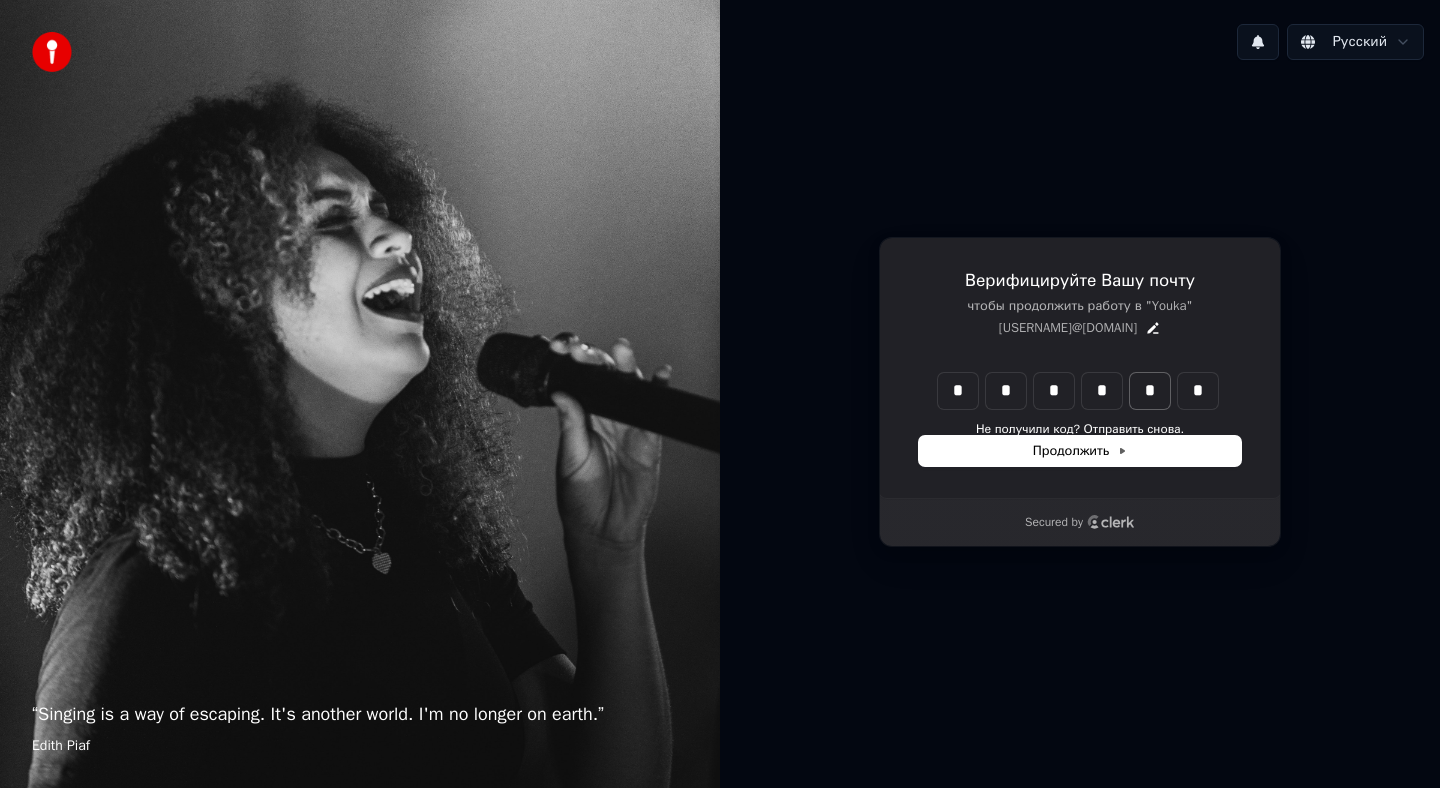type on "******" 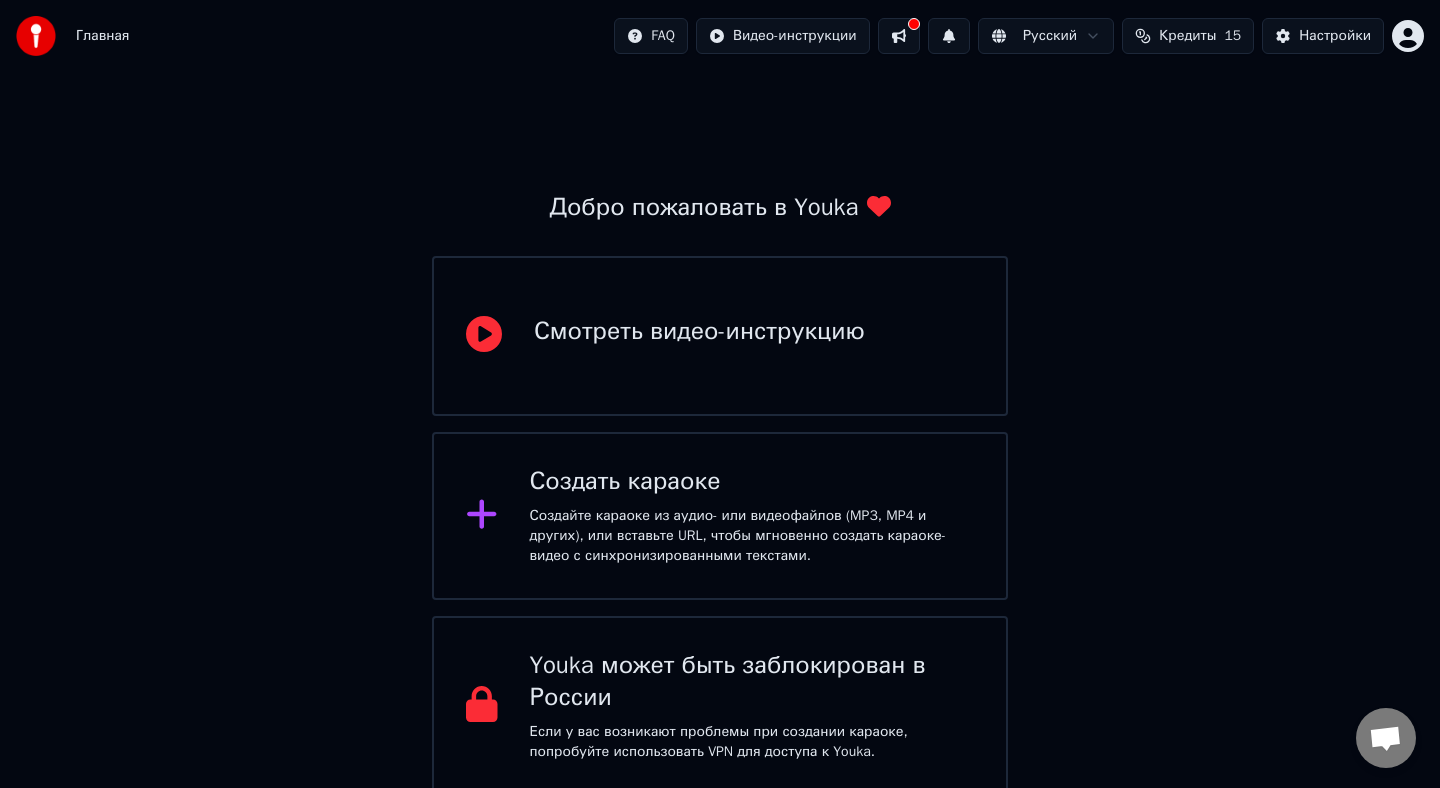 scroll, scrollTop: 8, scrollLeft: 0, axis: vertical 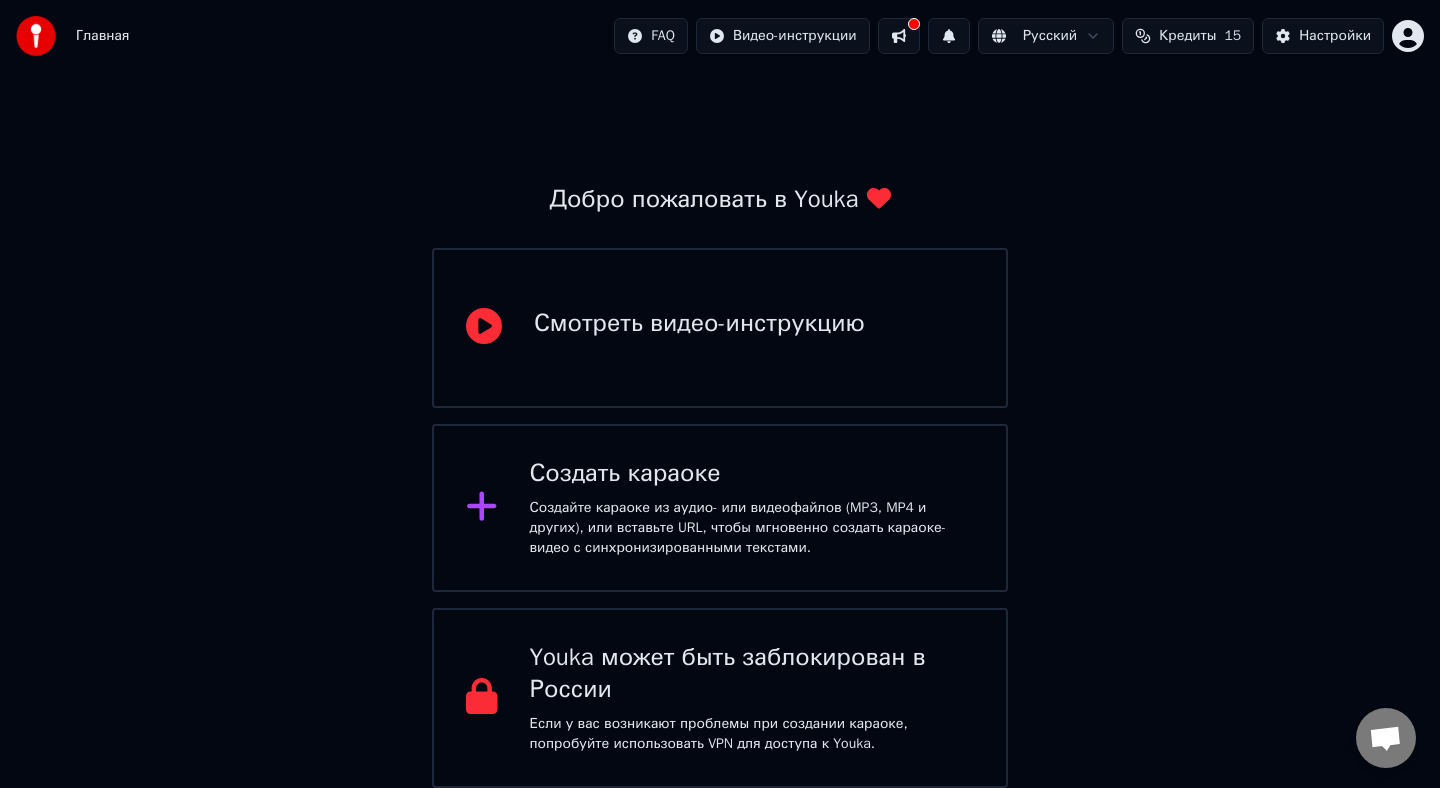 click on "Создайте караоке из аудио- или видеофайлов (MP3, MP4 и других), или вставьте URL, чтобы мгновенно создать караоке-видео с синхронизированными текстами." at bounding box center [752, 528] 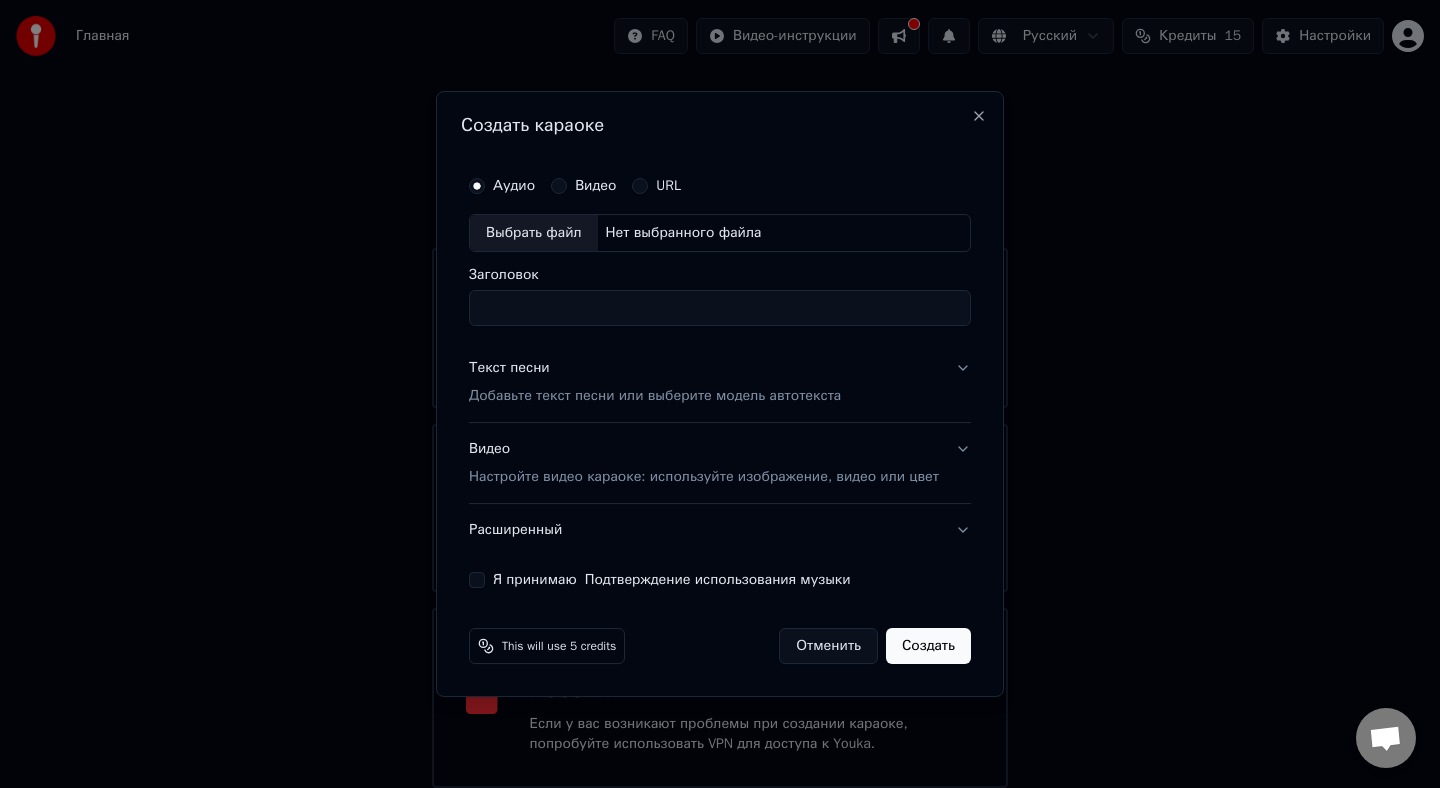 click on "URL" at bounding box center [640, 186] 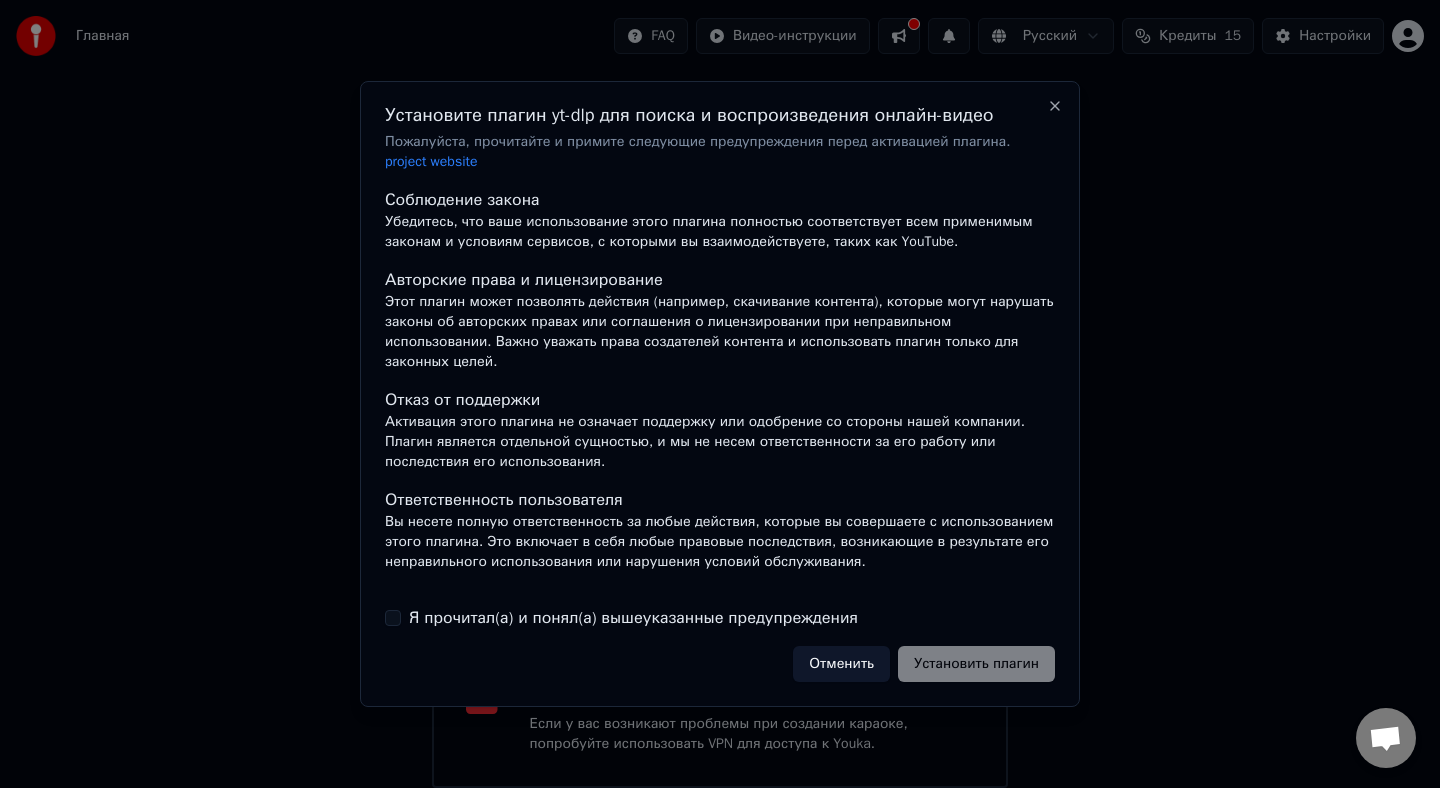 click on "Отменить Установить плагин" at bounding box center [924, 664] 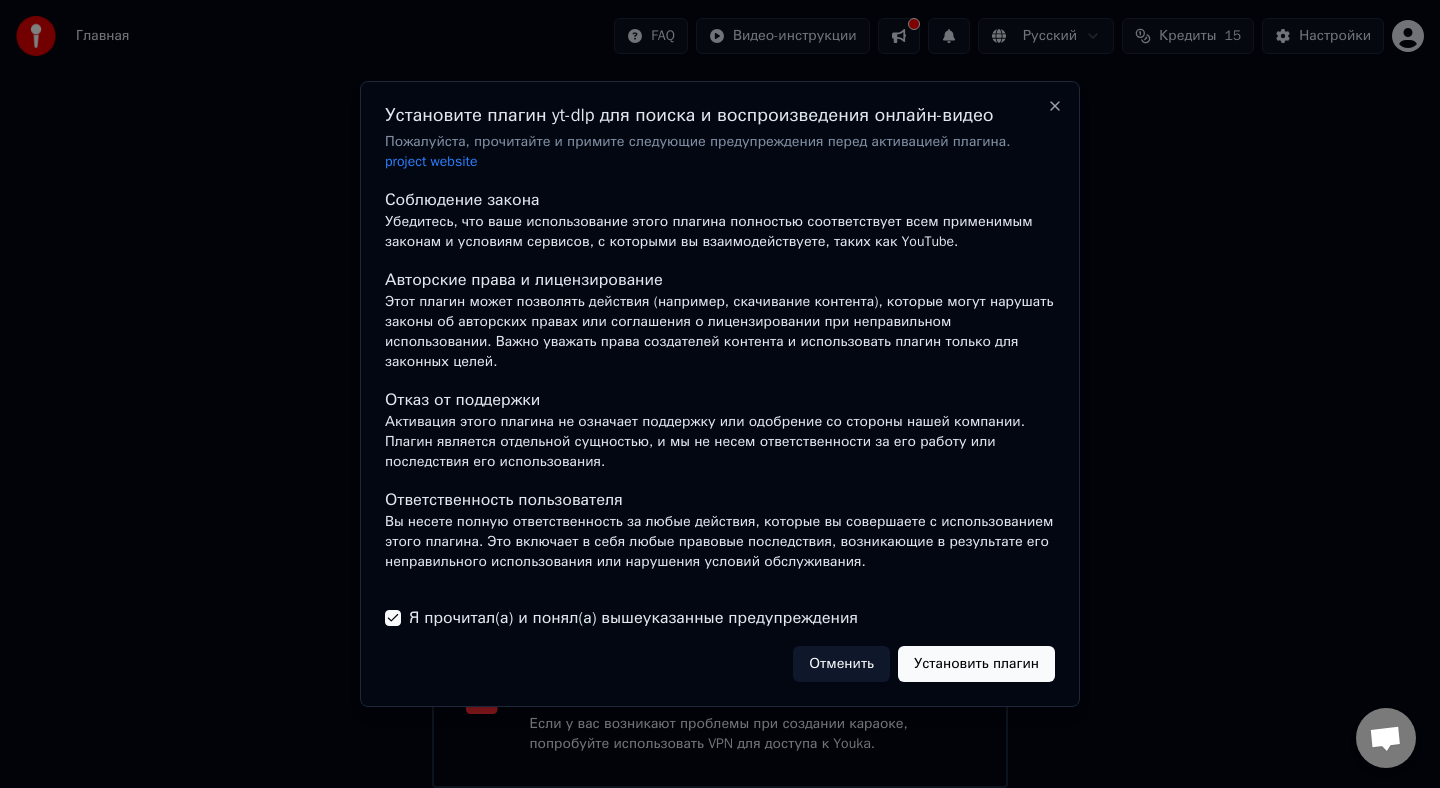 click on "Установить плагин" at bounding box center (976, 664) 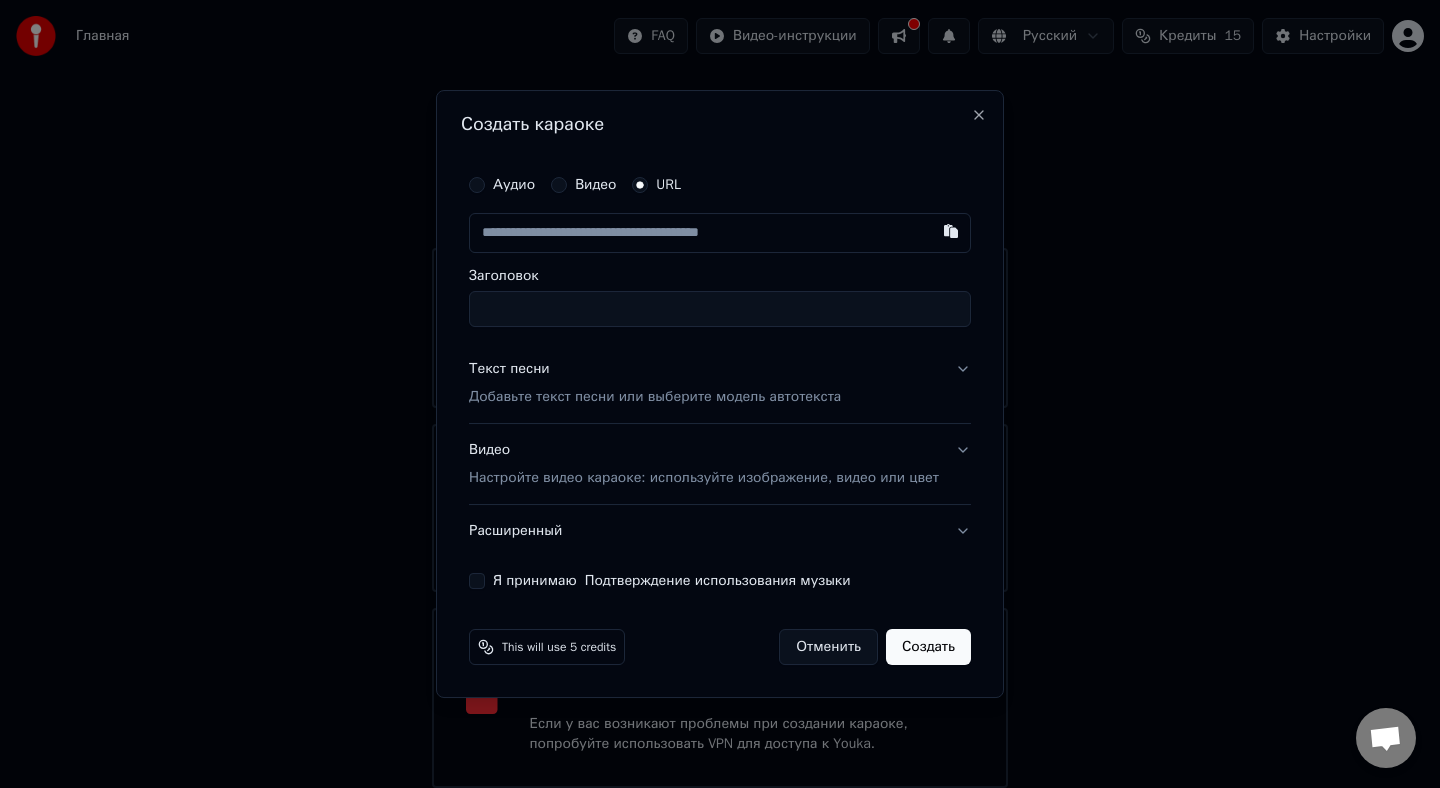 paste on "**********" 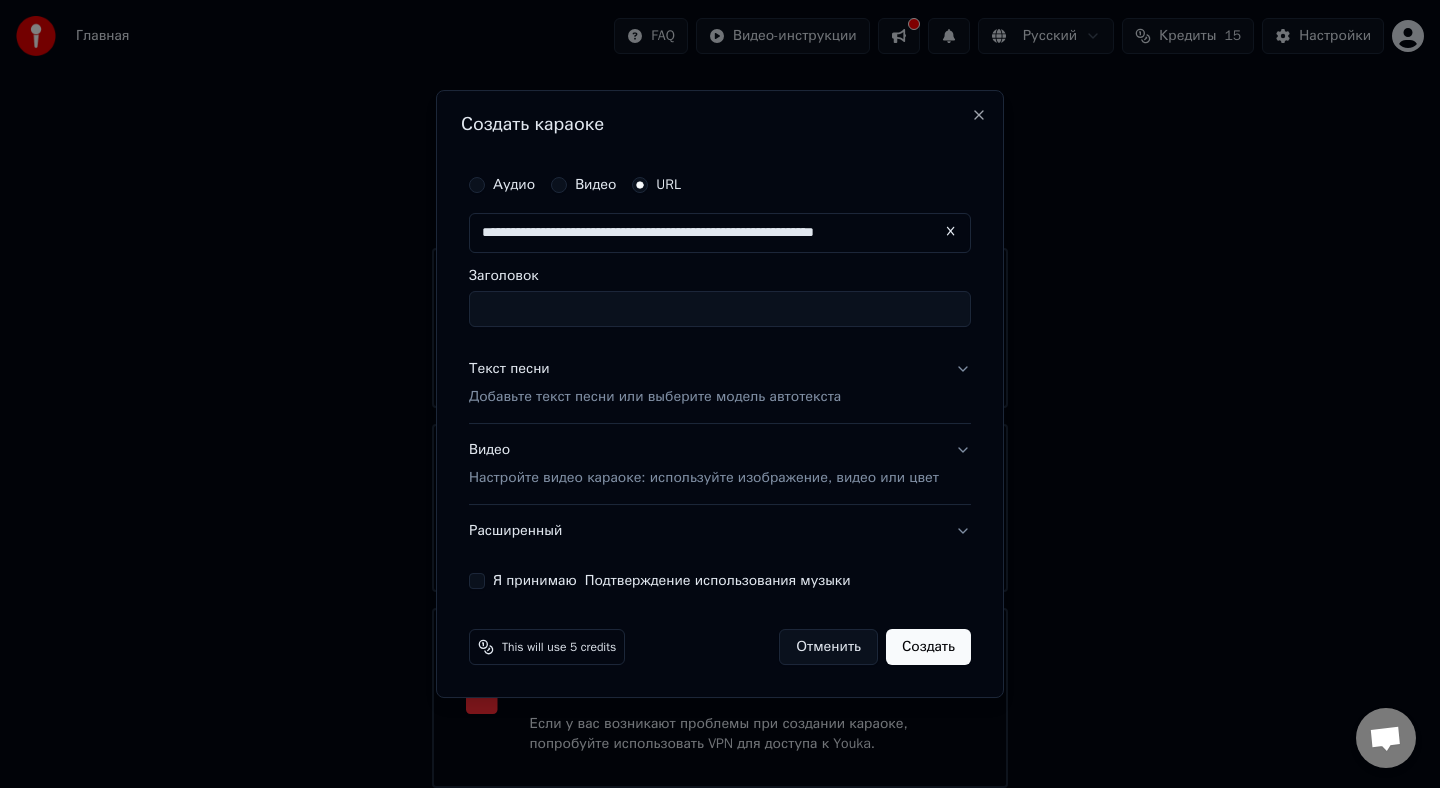 scroll, scrollTop: 0, scrollLeft: 10, axis: horizontal 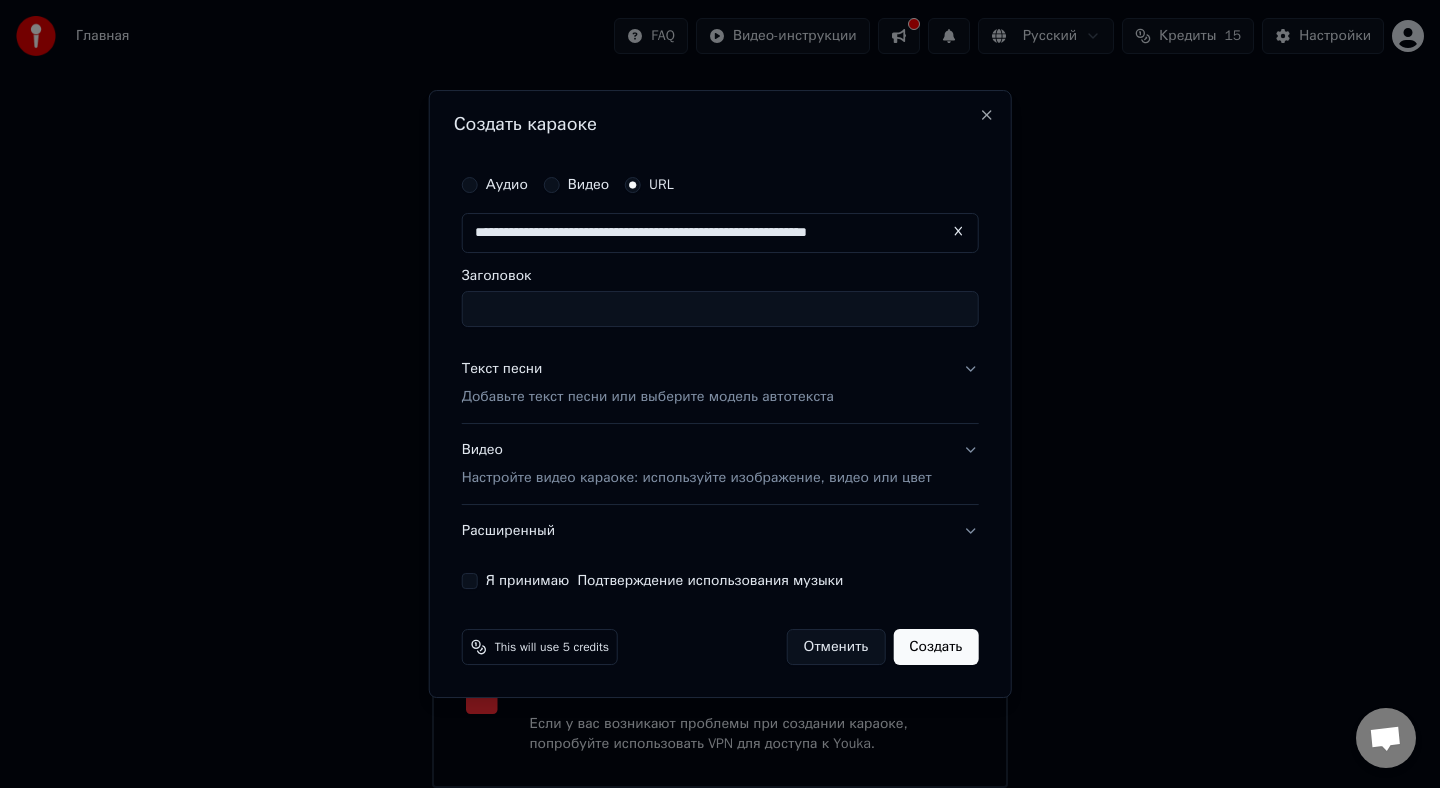 type on "**********" 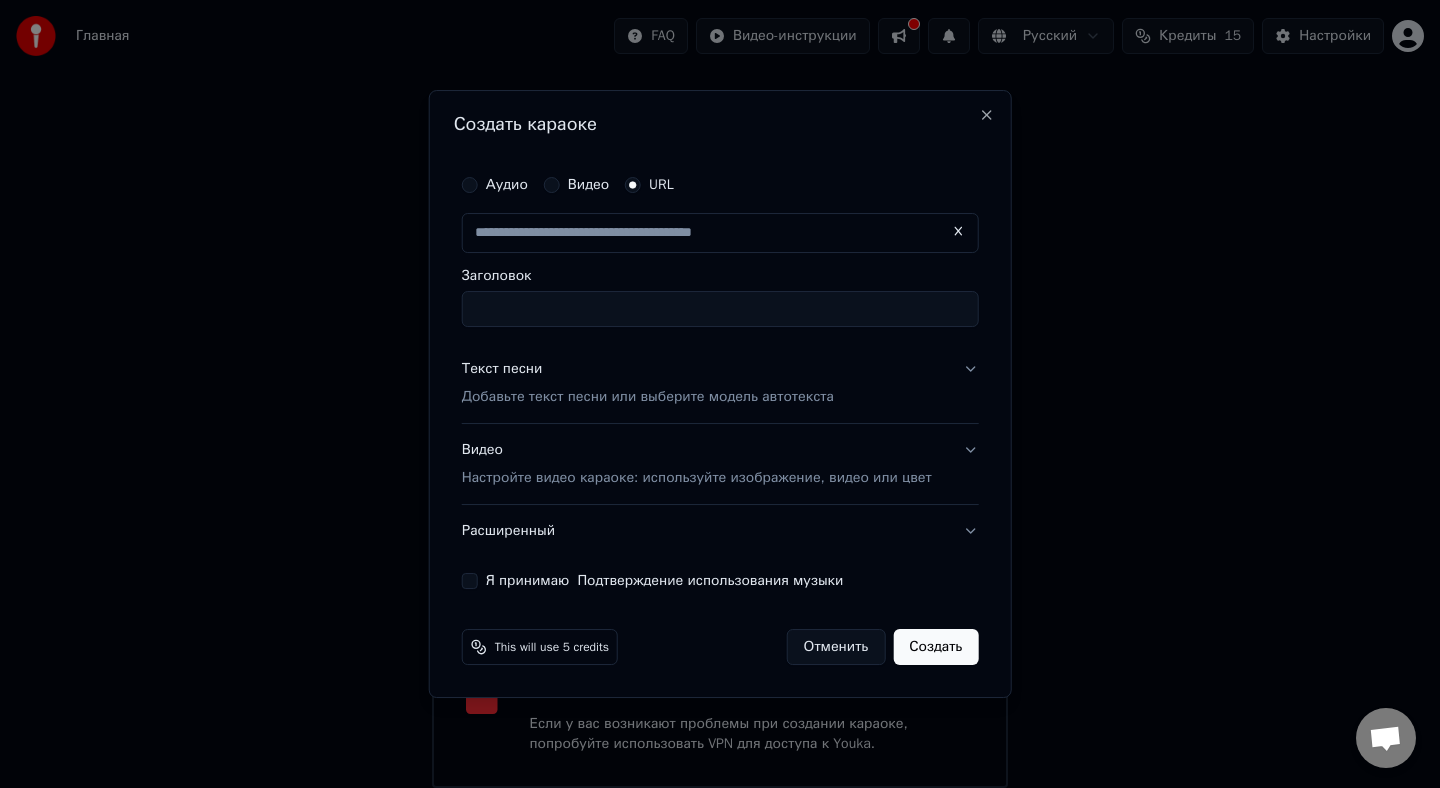 scroll, scrollTop: 0, scrollLeft: 0, axis: both 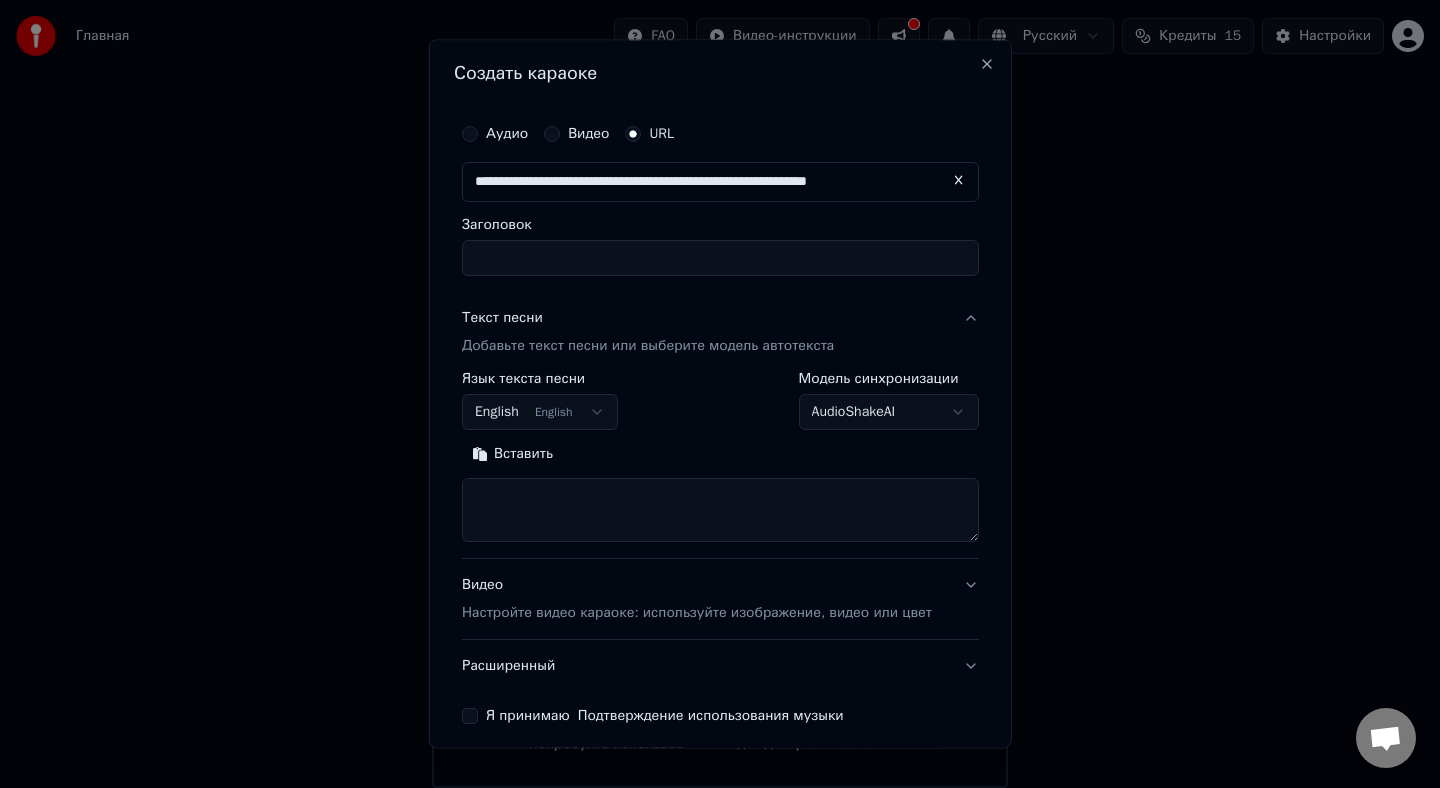 click on "Текст песни Добавьте текст песни или выберите модель автотекста" at bounding box center (720, 332) 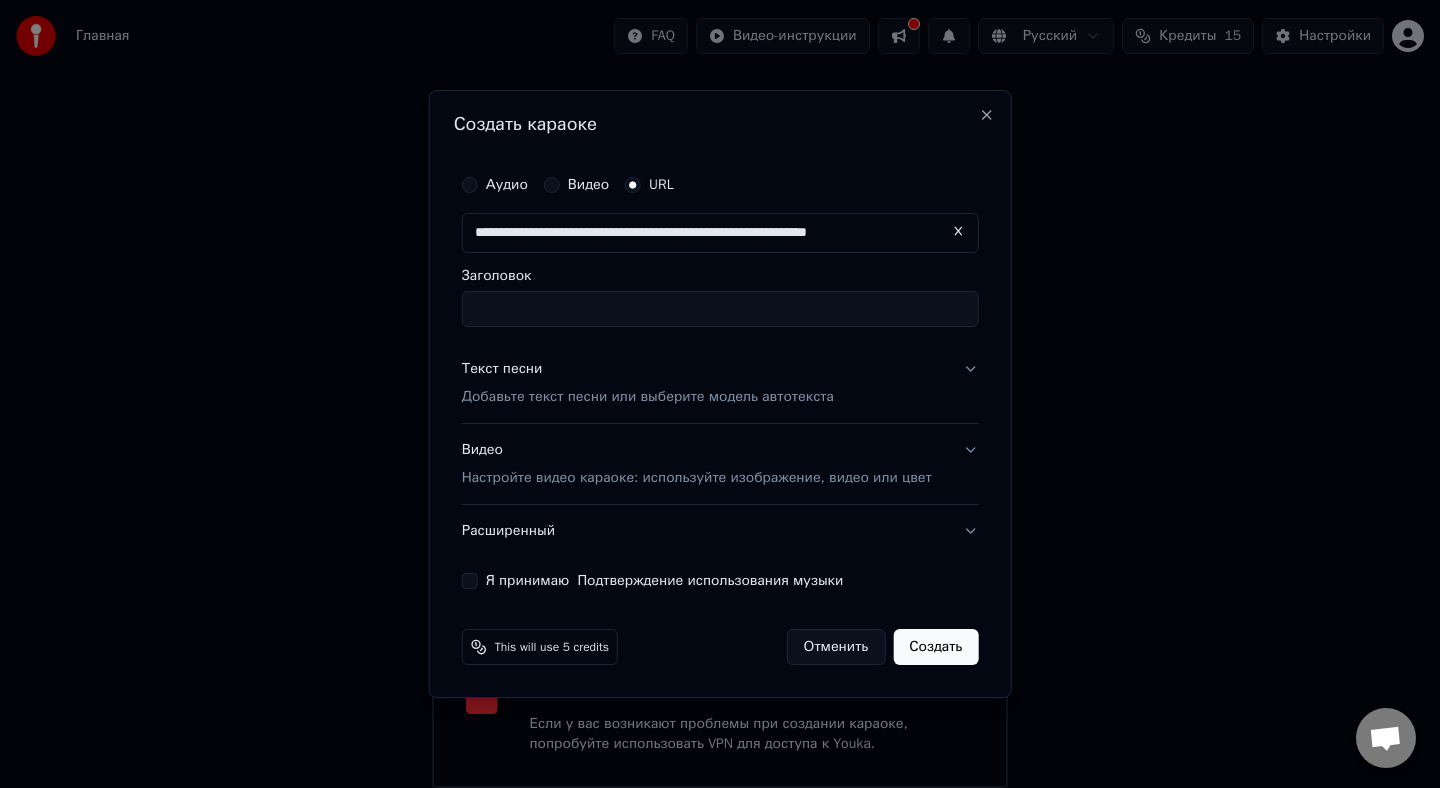 click on "Заголовок" at bounding box center (720, 309) 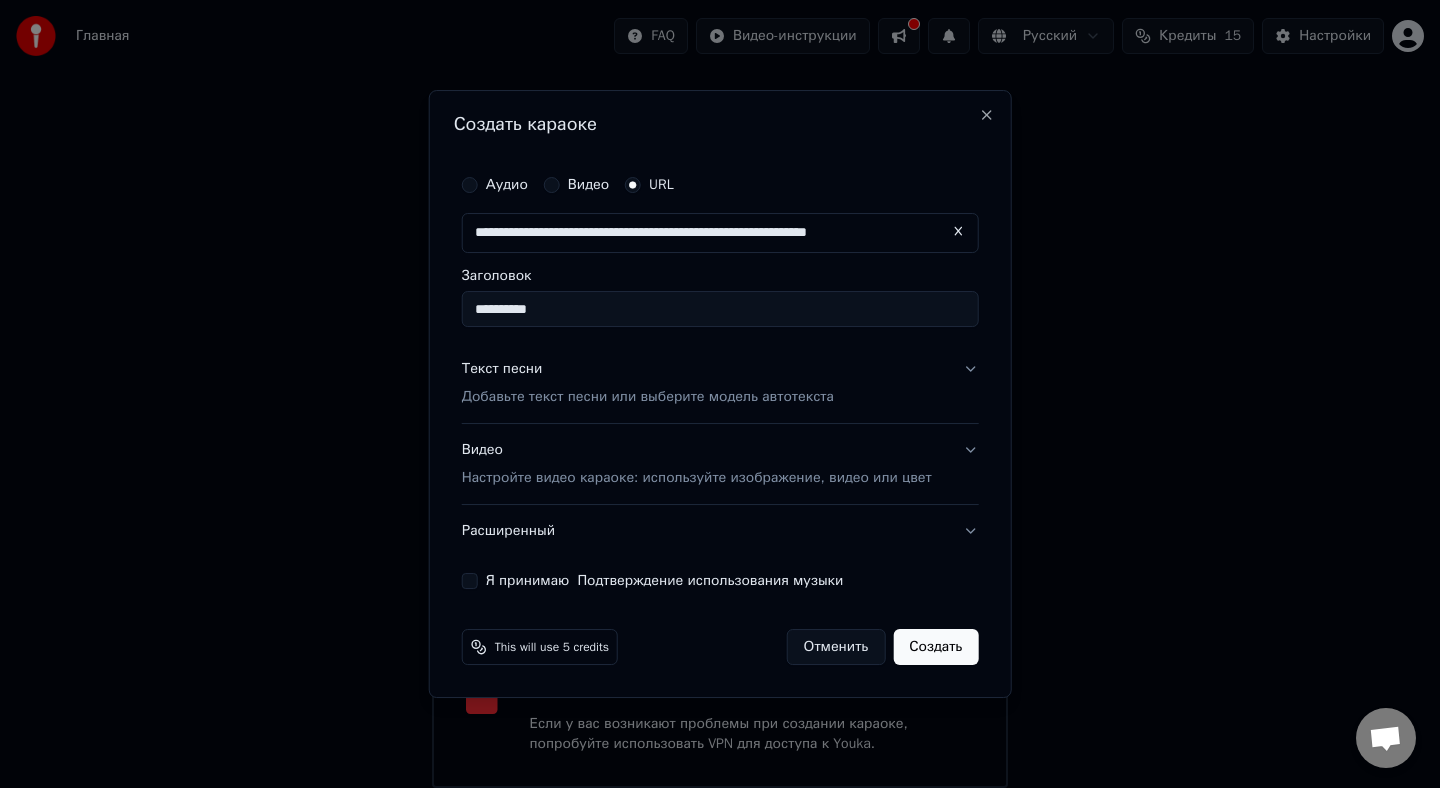type on "**********" 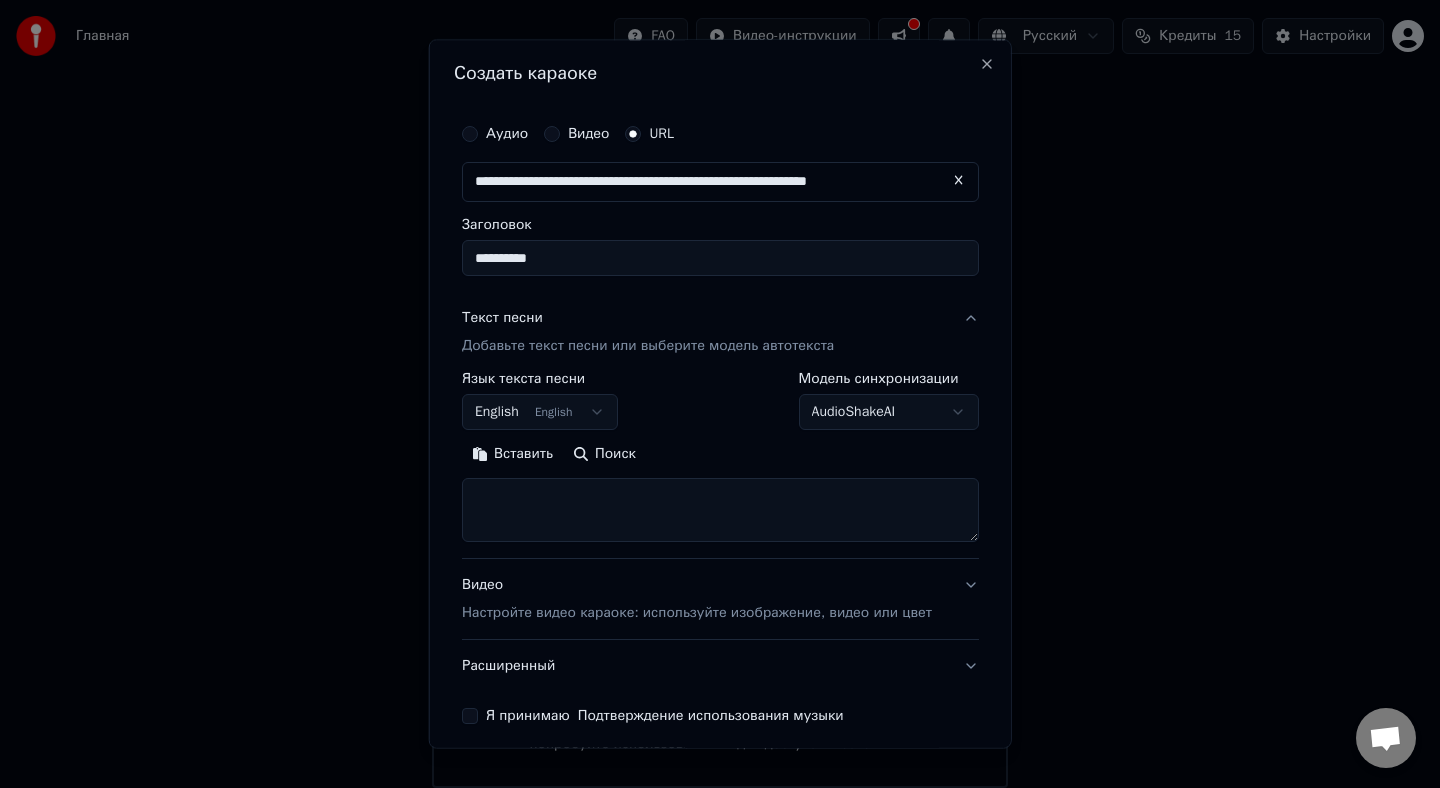 click on "**********" at bounding box center [720, 390] 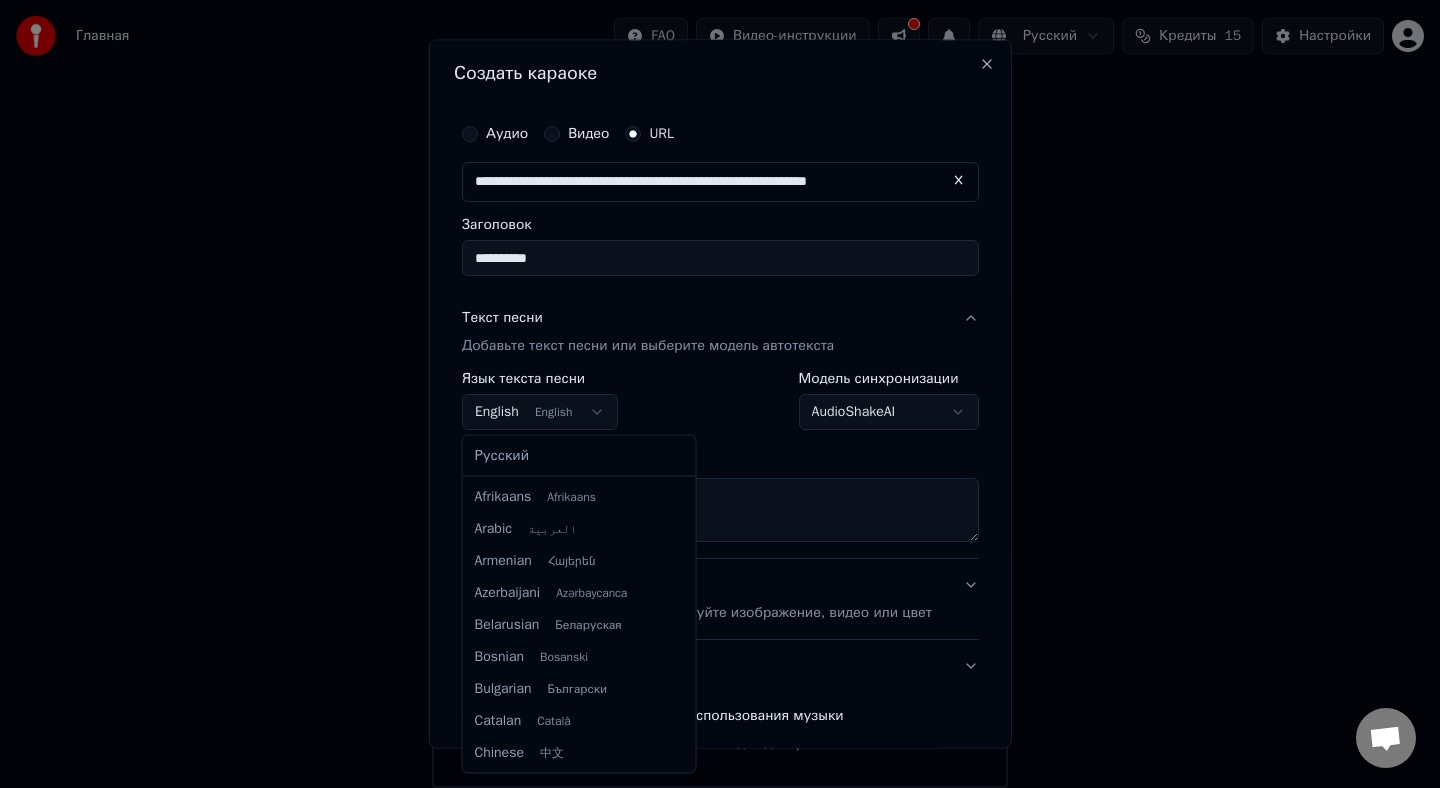 scroll, scrollTop: 160, scrollLeft: 0, axis: vertical 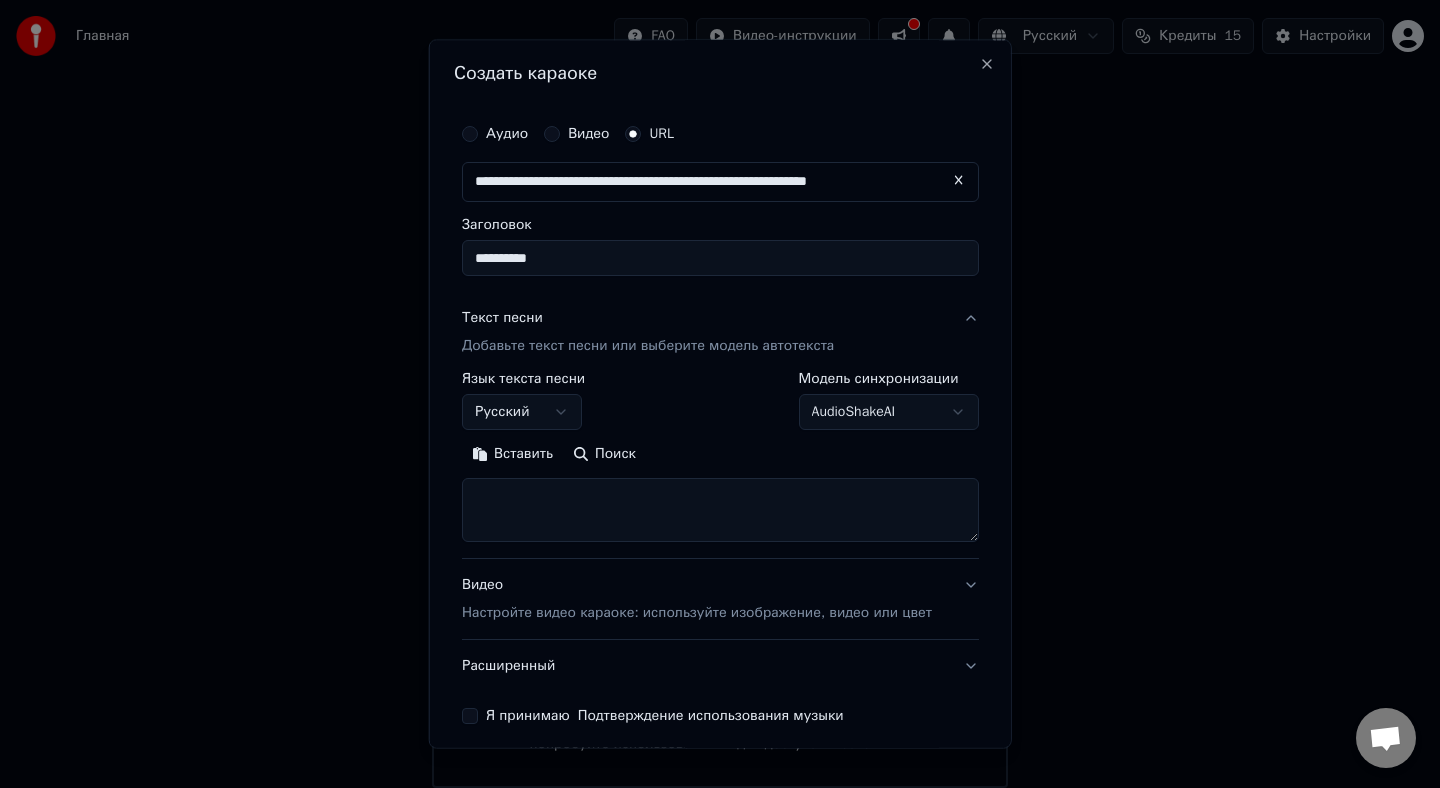 click at bounding box center [720, 510] 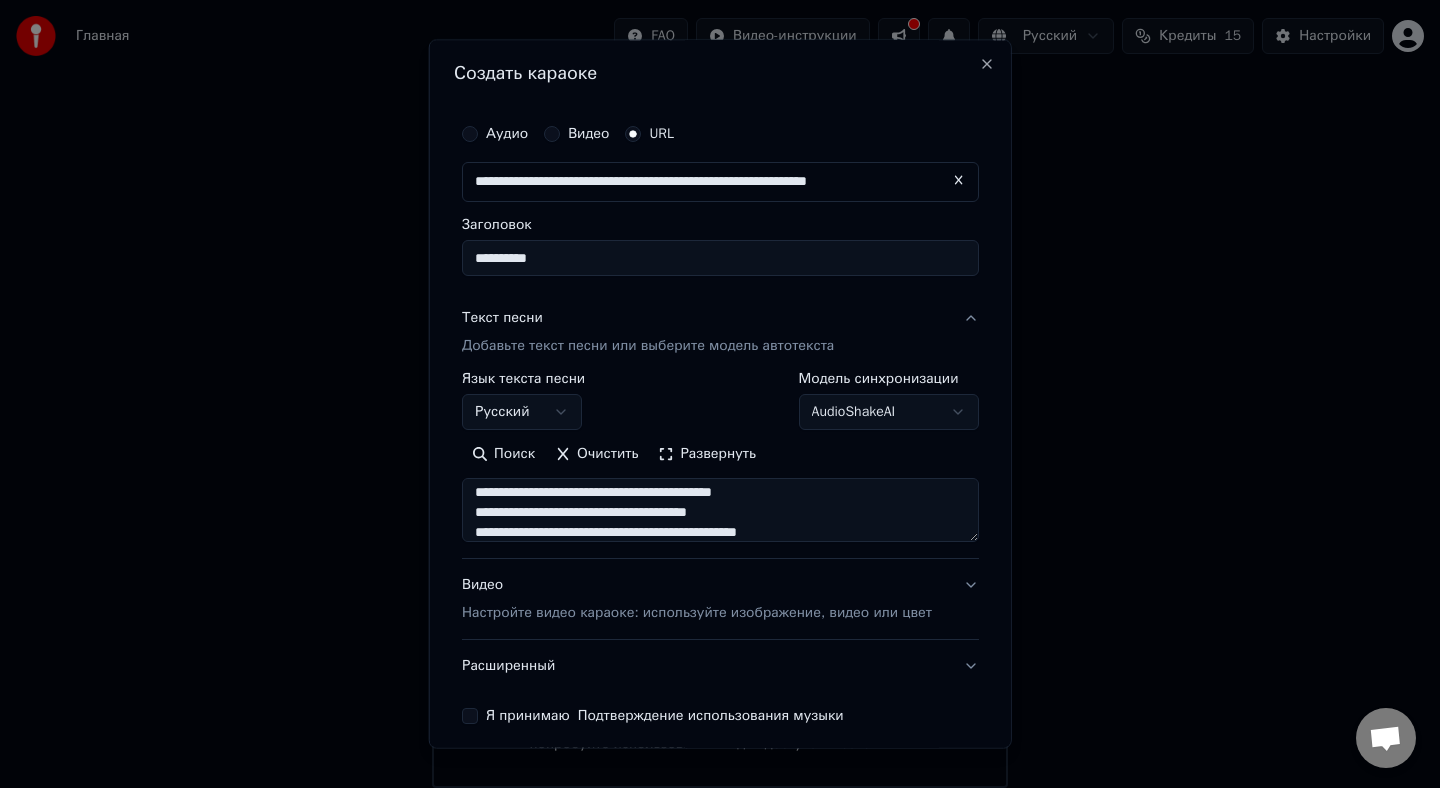 scroll, scrollTop: 1773, scrollLeft: 0, axis: vertical 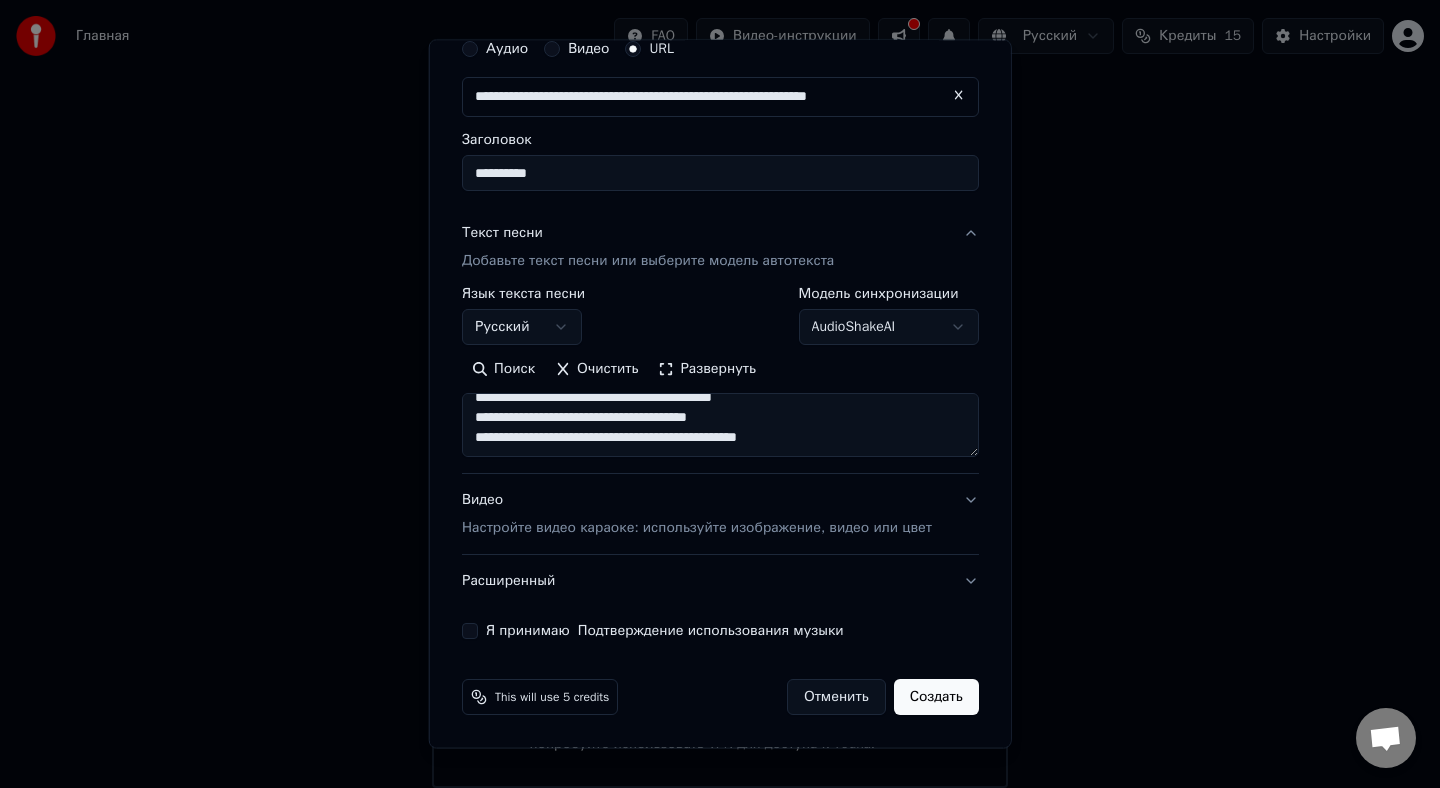 type on "**********" 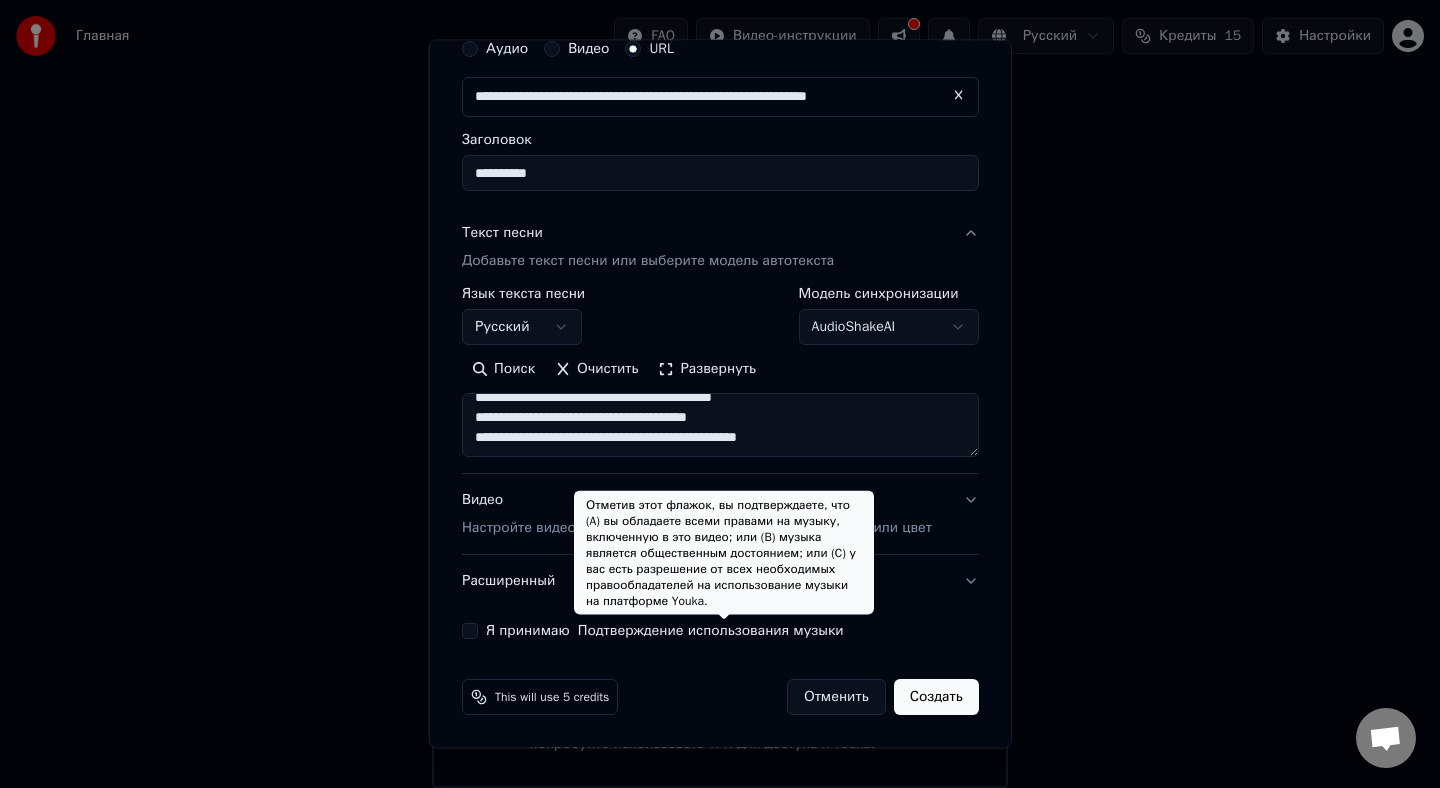click on "Подтверждение использования музыки" at bounding box center (710, 631) 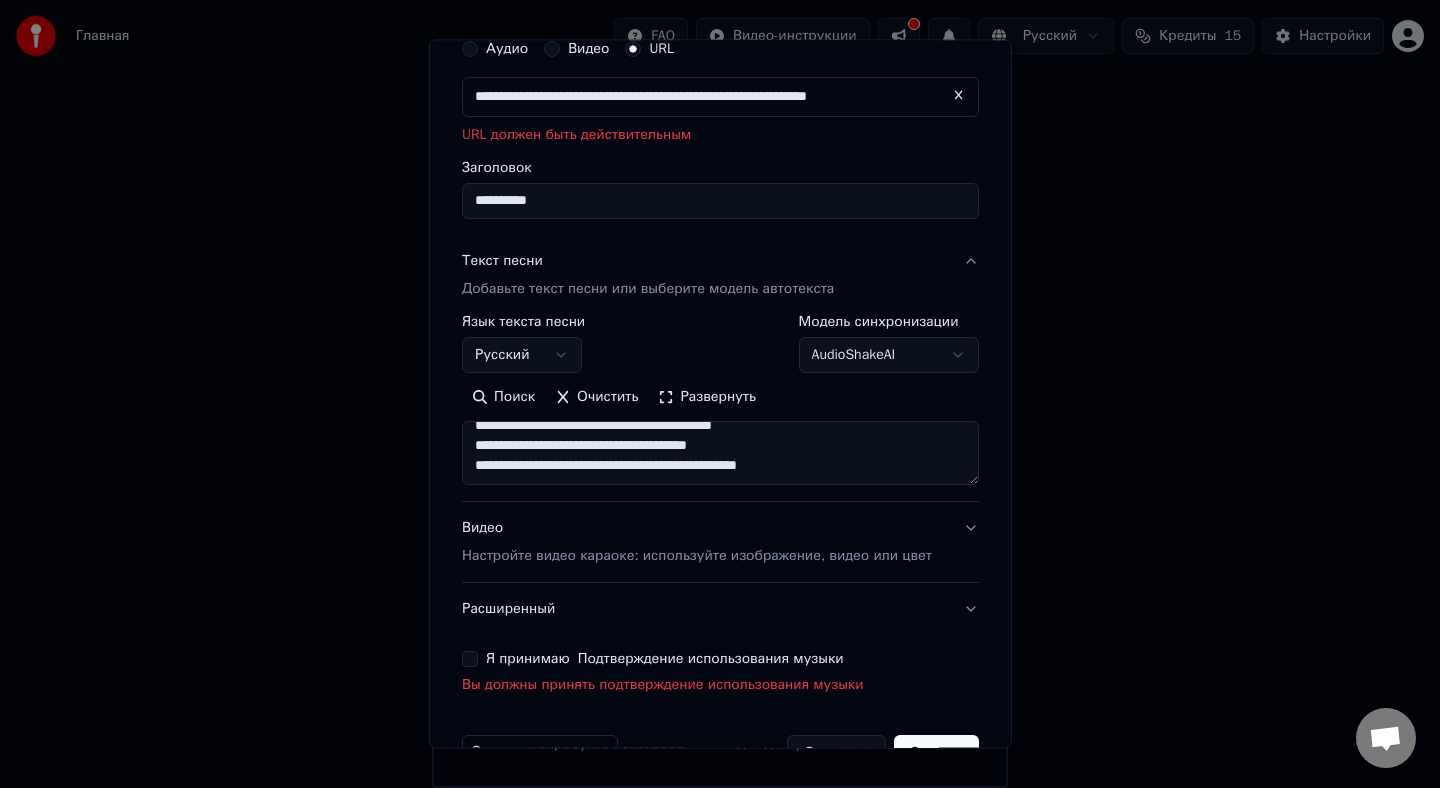 click on "Я принимаю   Подтверждение использования музыки" at bounding box center (470, 659) 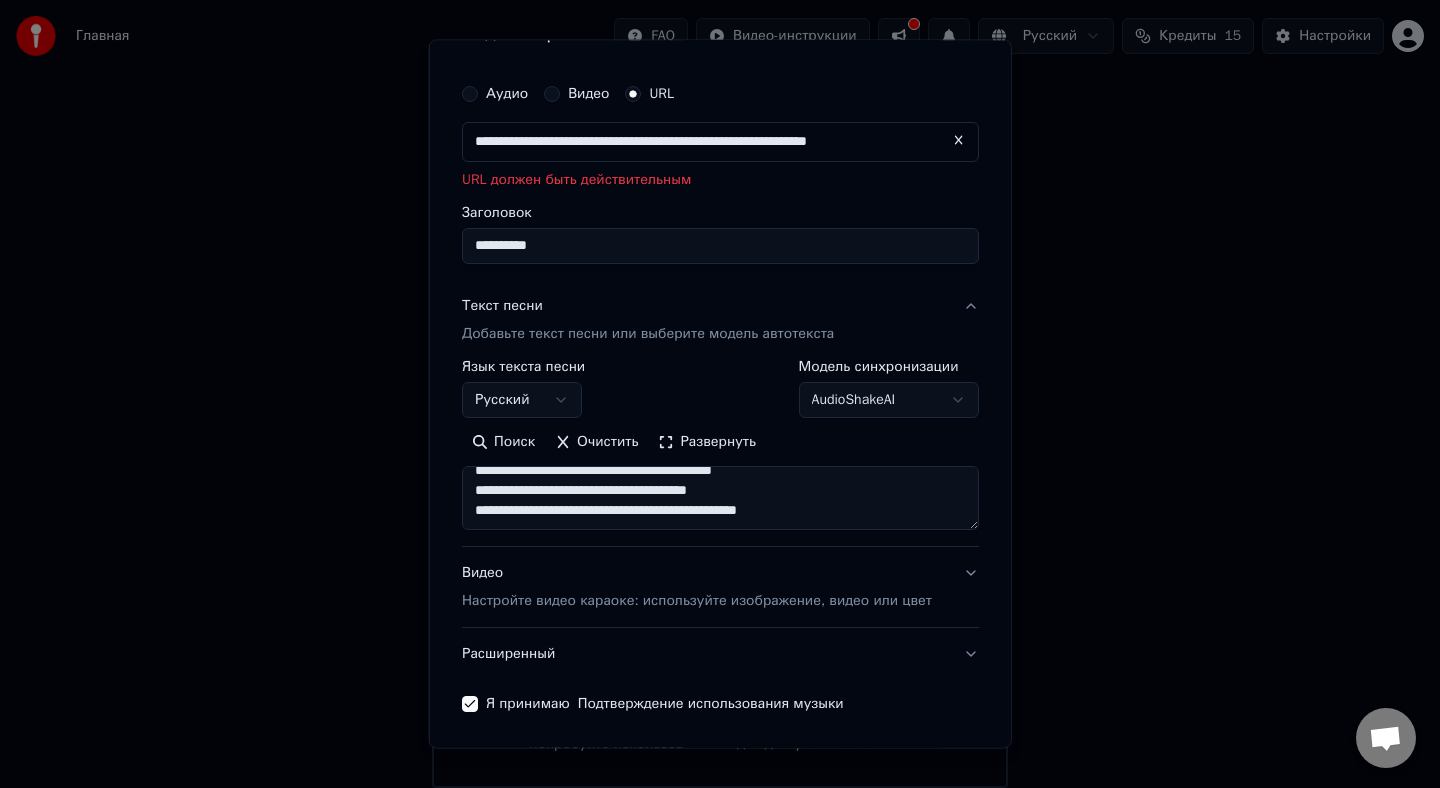 scroll, scrollTop: 62, scrollLeft: 0, axis: vertical 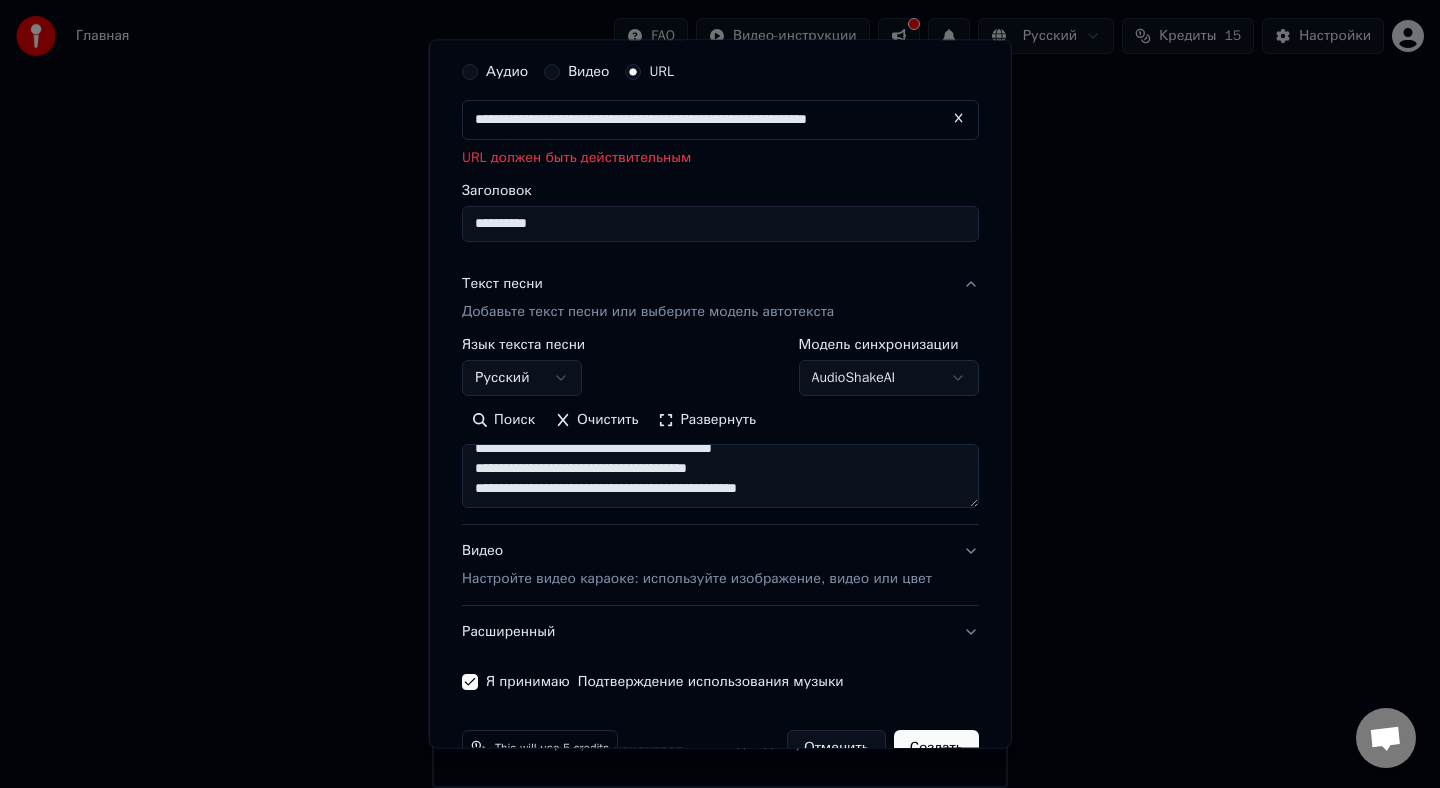 click on "Настройте видео караоке: используйте изображение, видео или цвет" at bounding box center (697, 579) 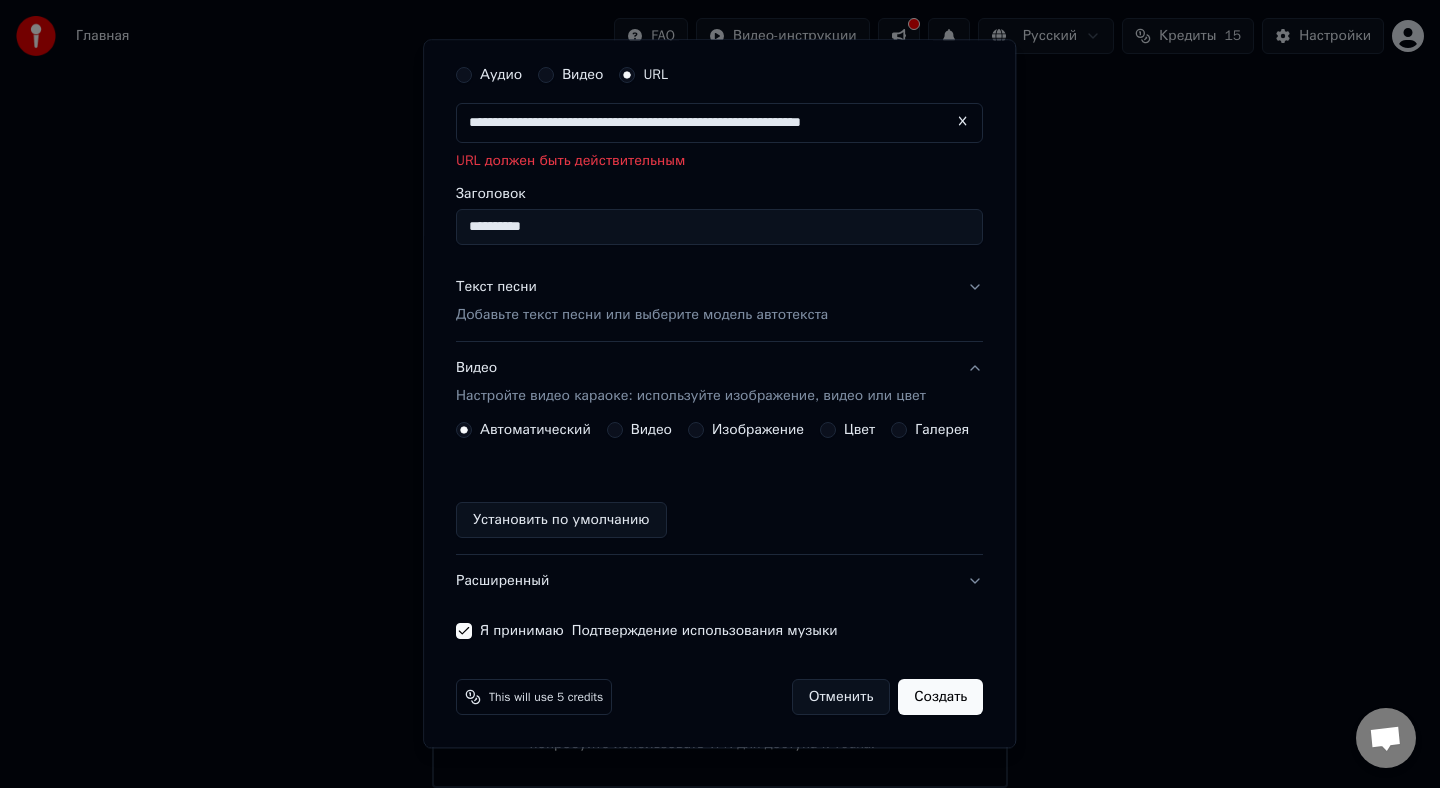 scroll, scrollTop: 59, scrollLeft: 0, axis: vertical 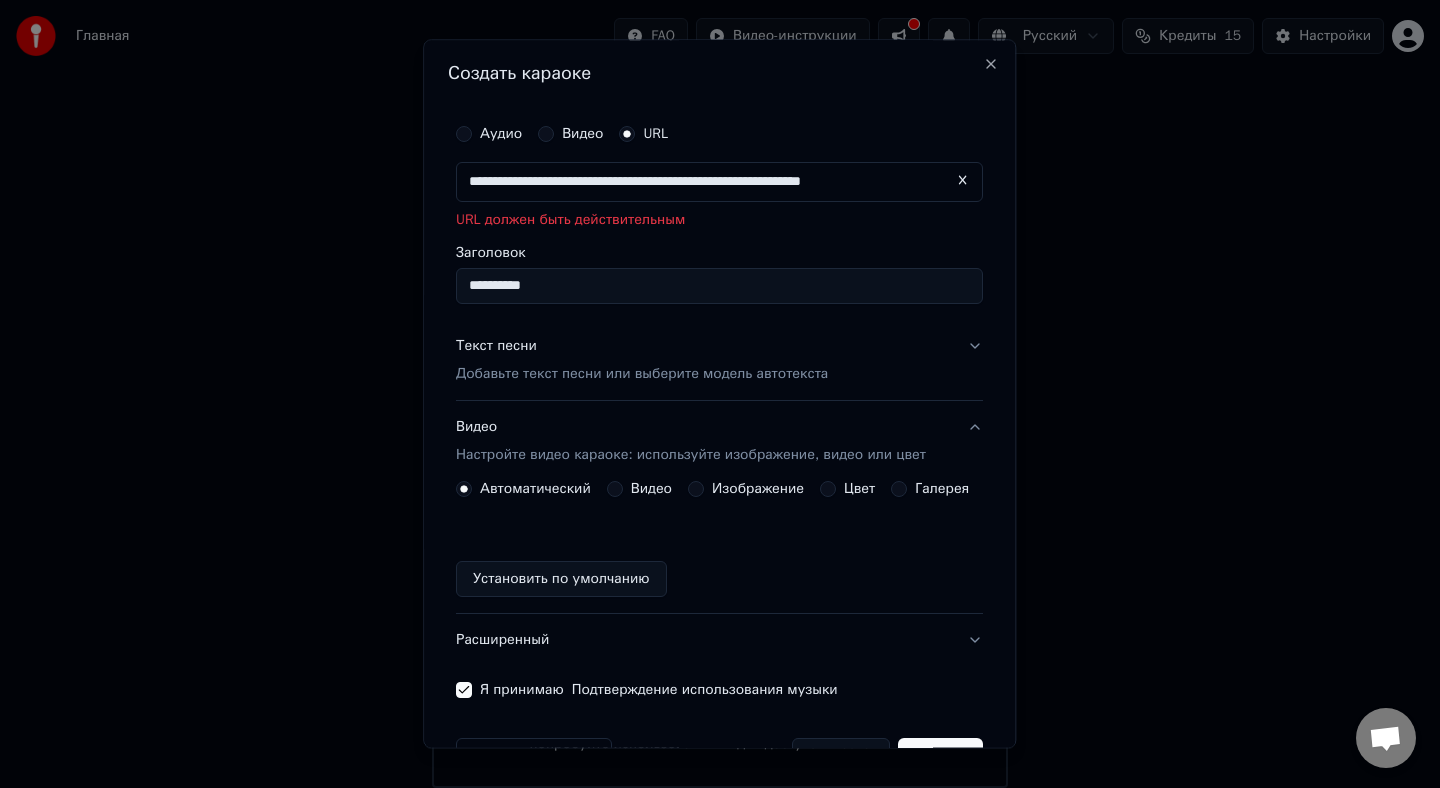 click on "**********" at bounding box center (719, 182) 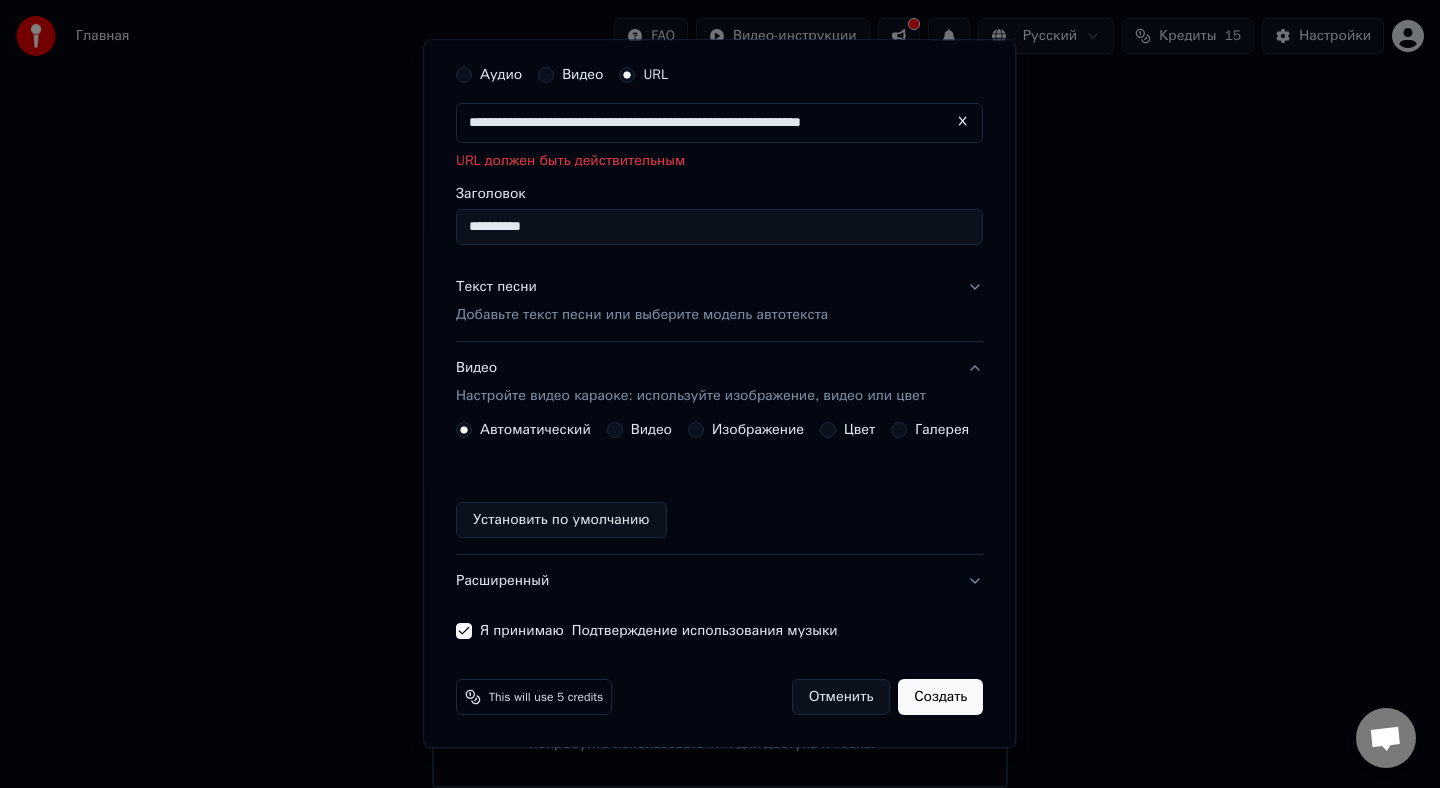click on "Создать" at bounding box center (941, 697) 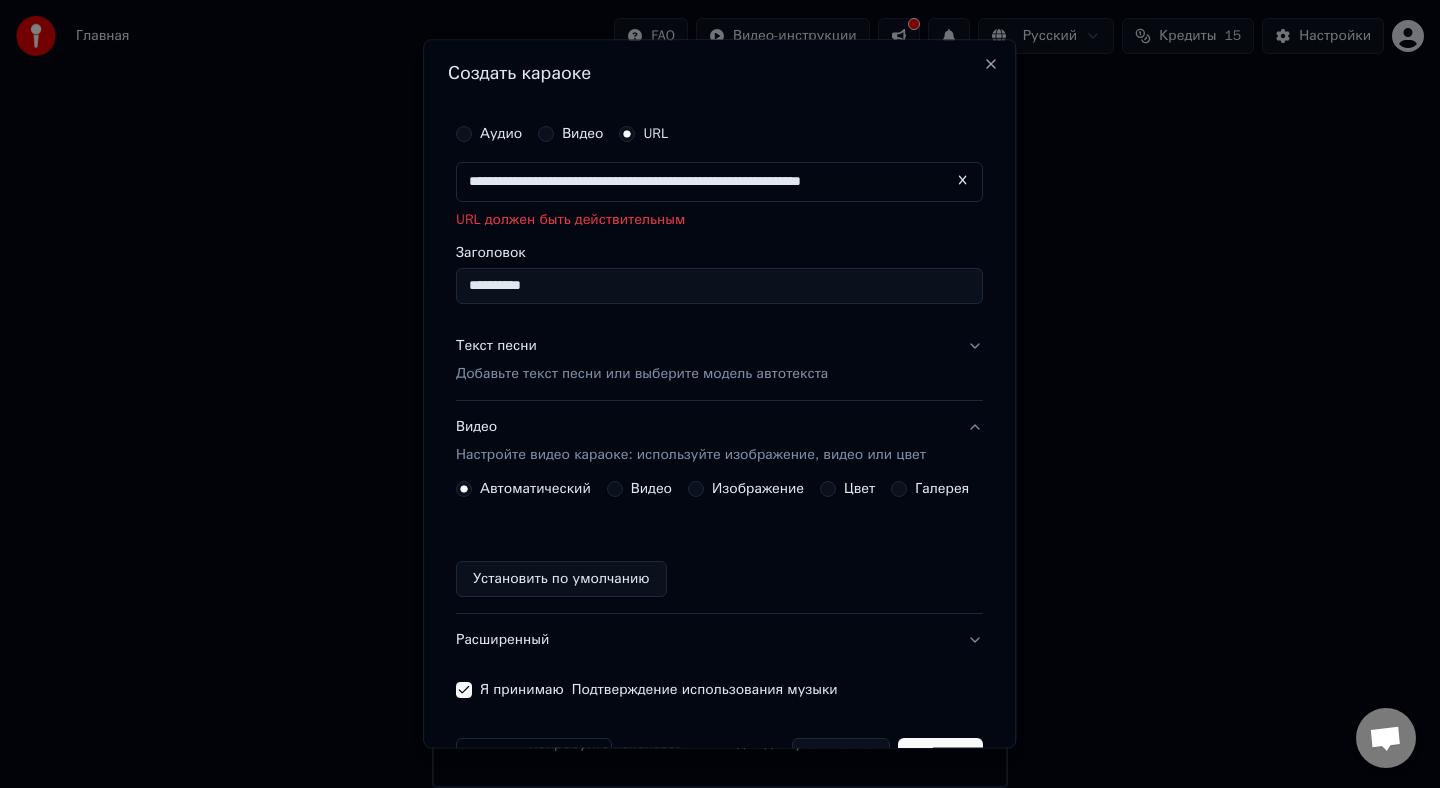 click on "**********" at bounding box center [719, 182] 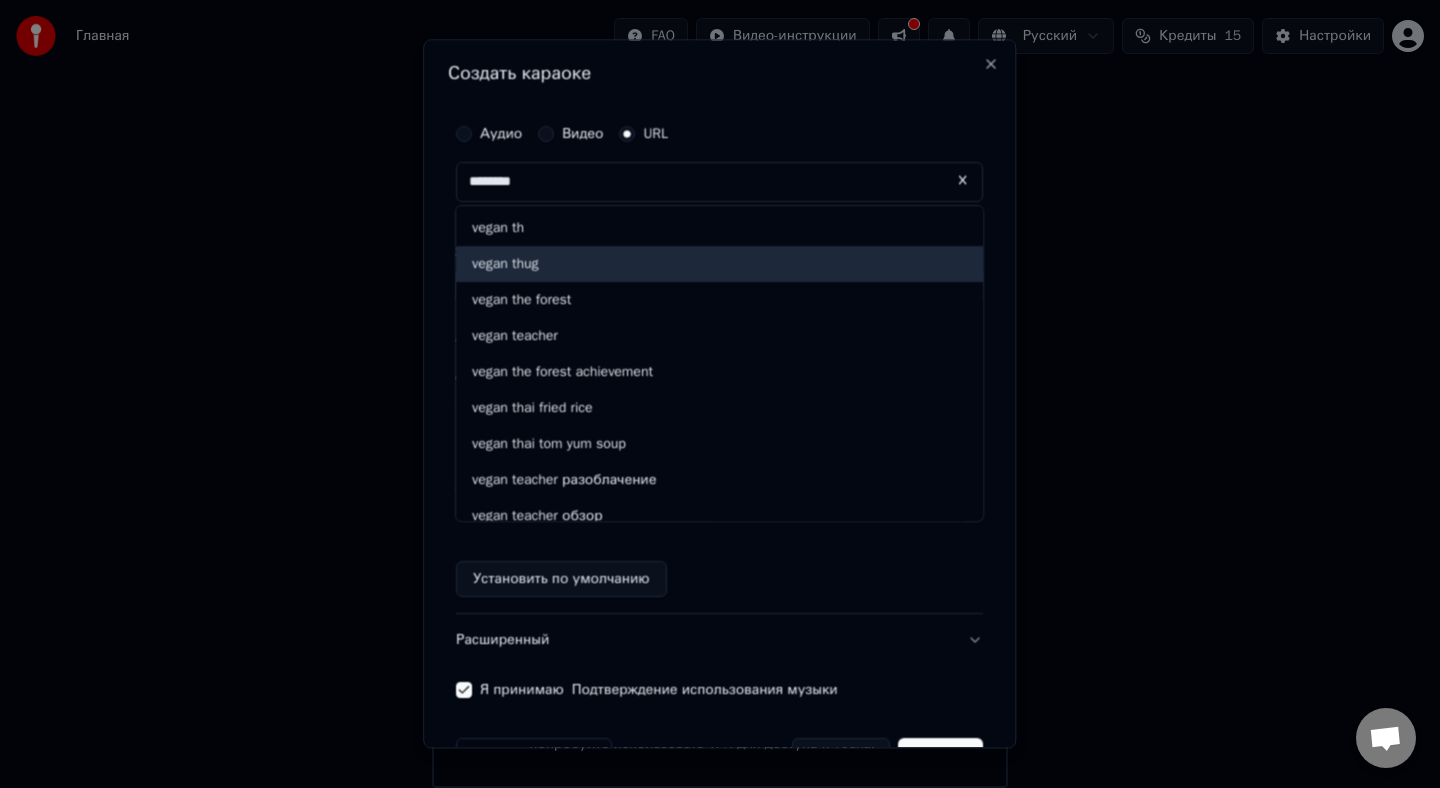 click on "vegan thug" at bounding box center (719, 264) 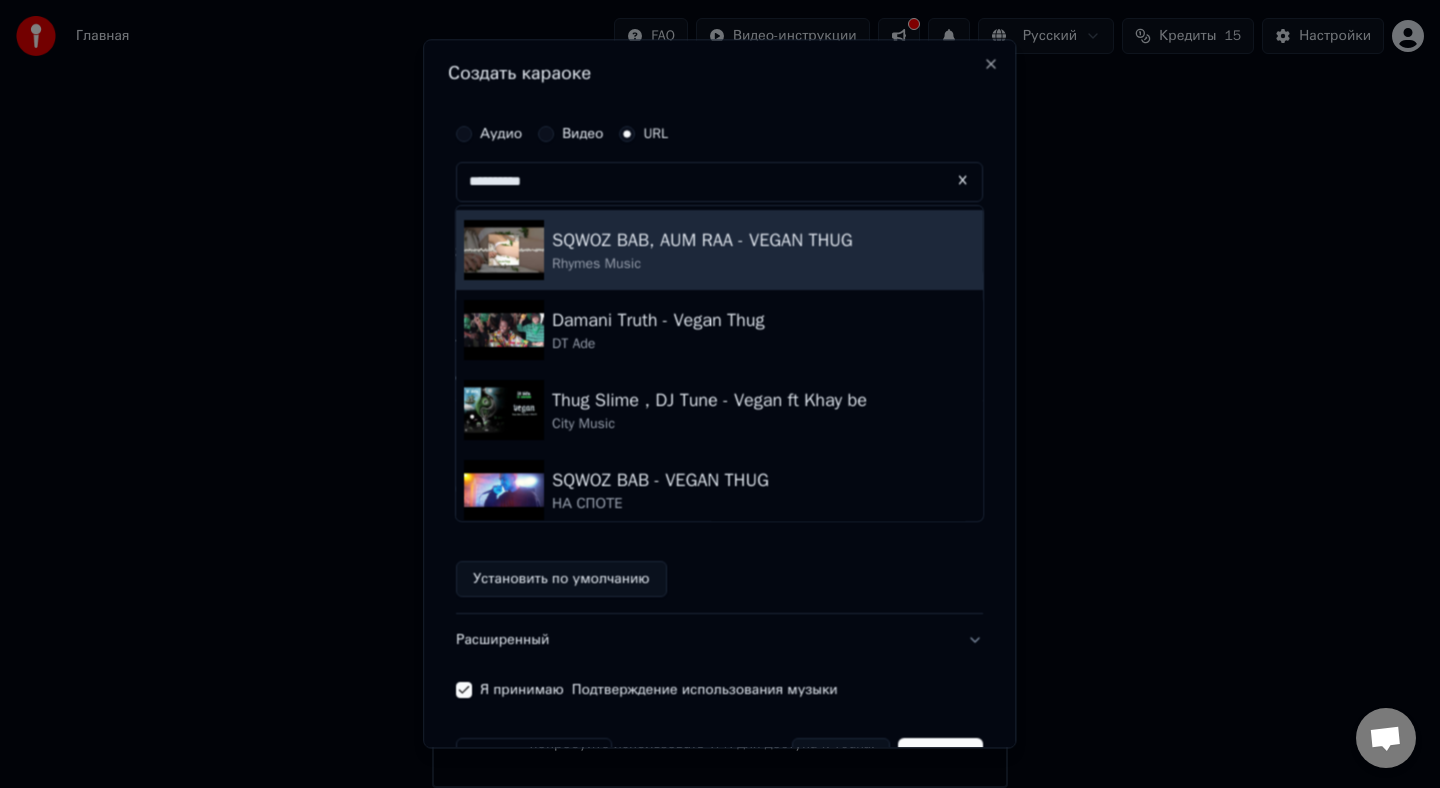 click at bounding box center [504, 250] 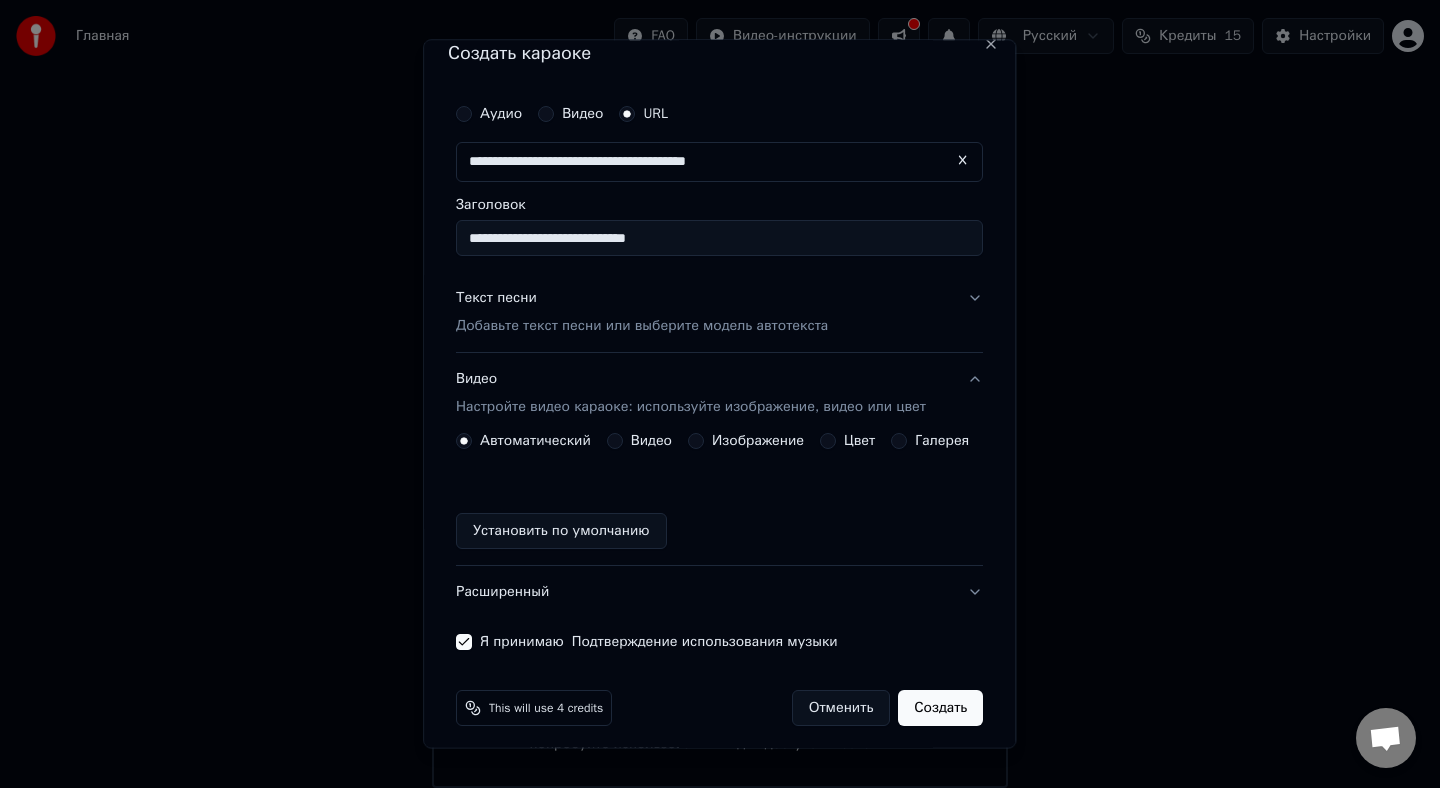 scroll, scrollTop: 31, scrollLeft: 0, axis: vertical 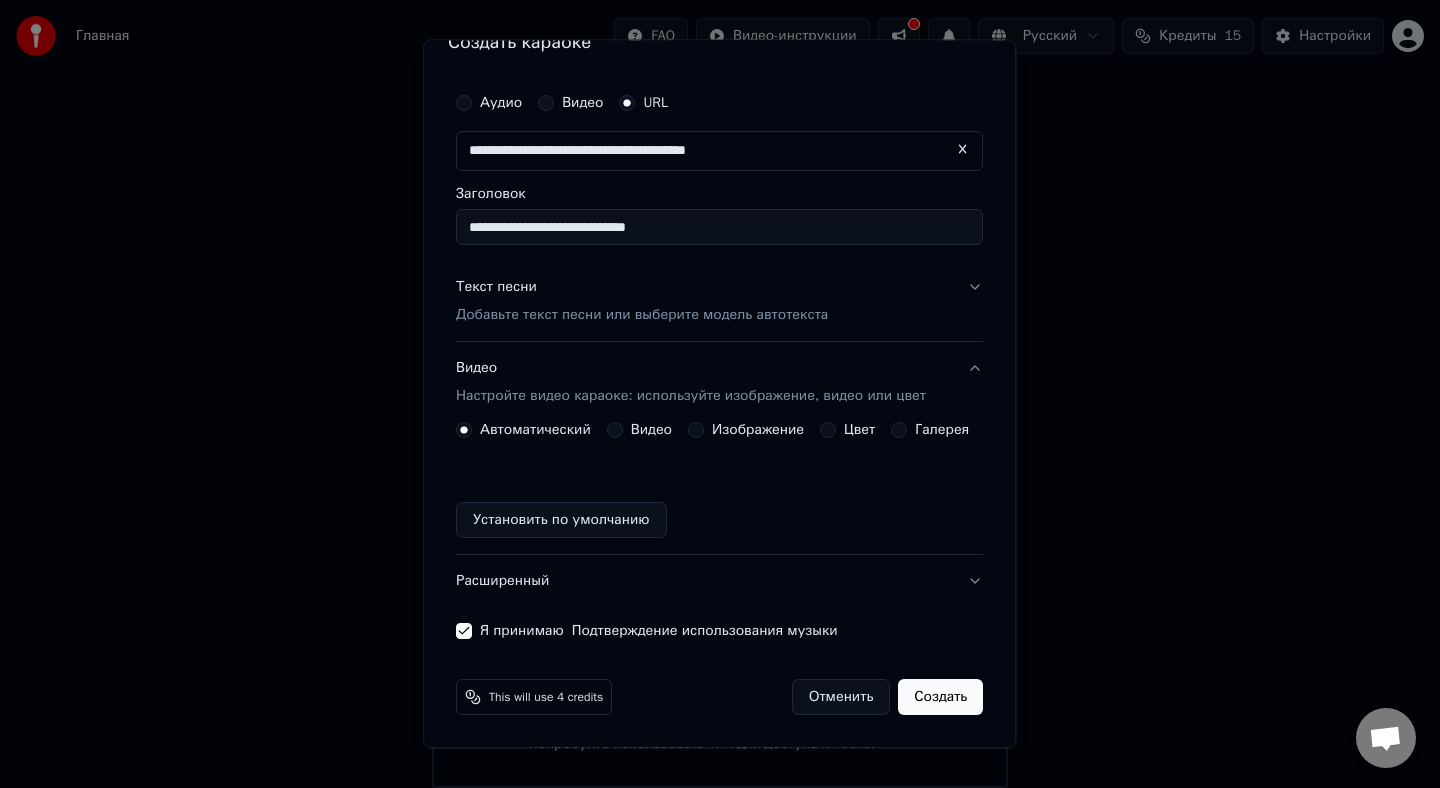click on "Создать" at bounding box center [941, 697] 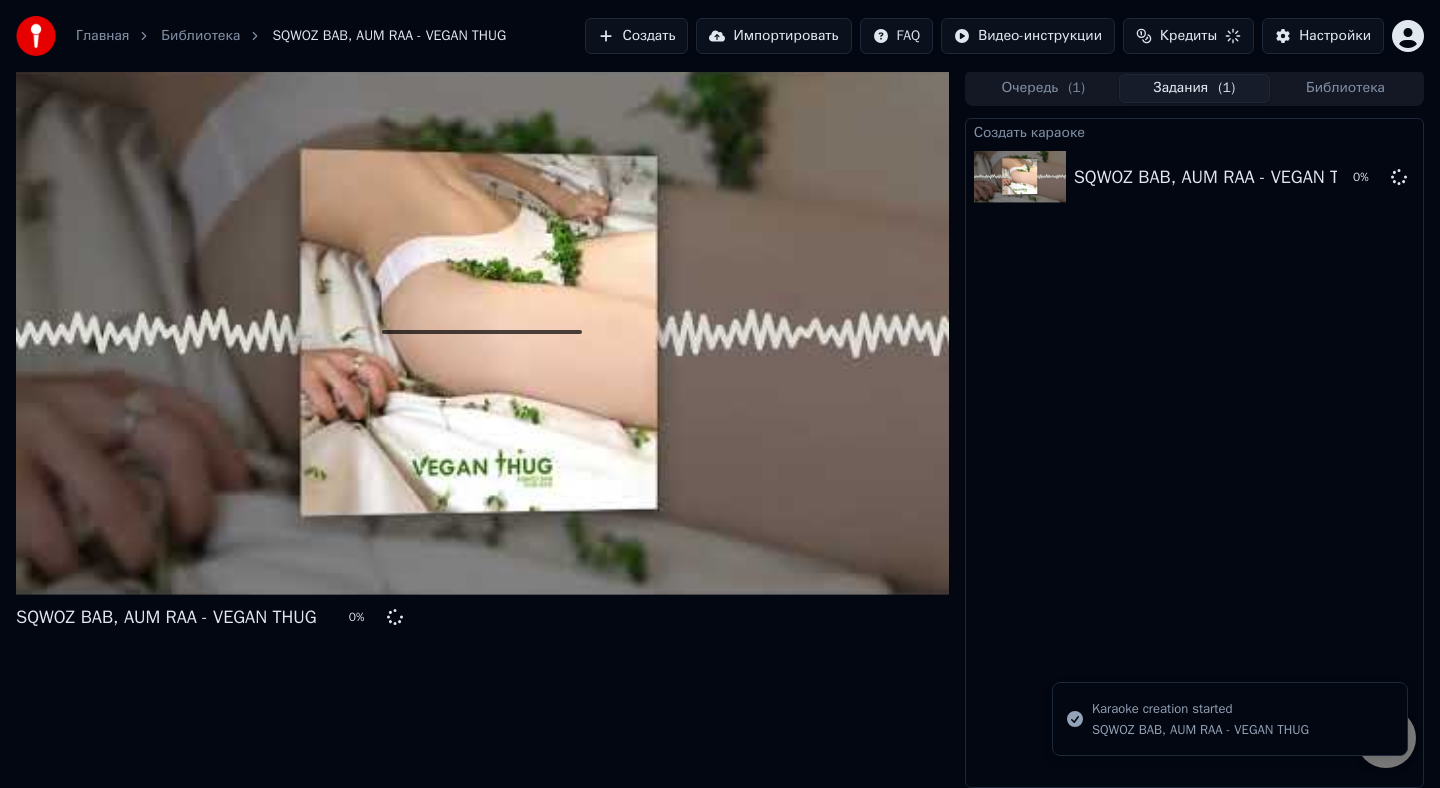 scroll, scrollTop: 2, scrollLeft: 0, axis: vertical 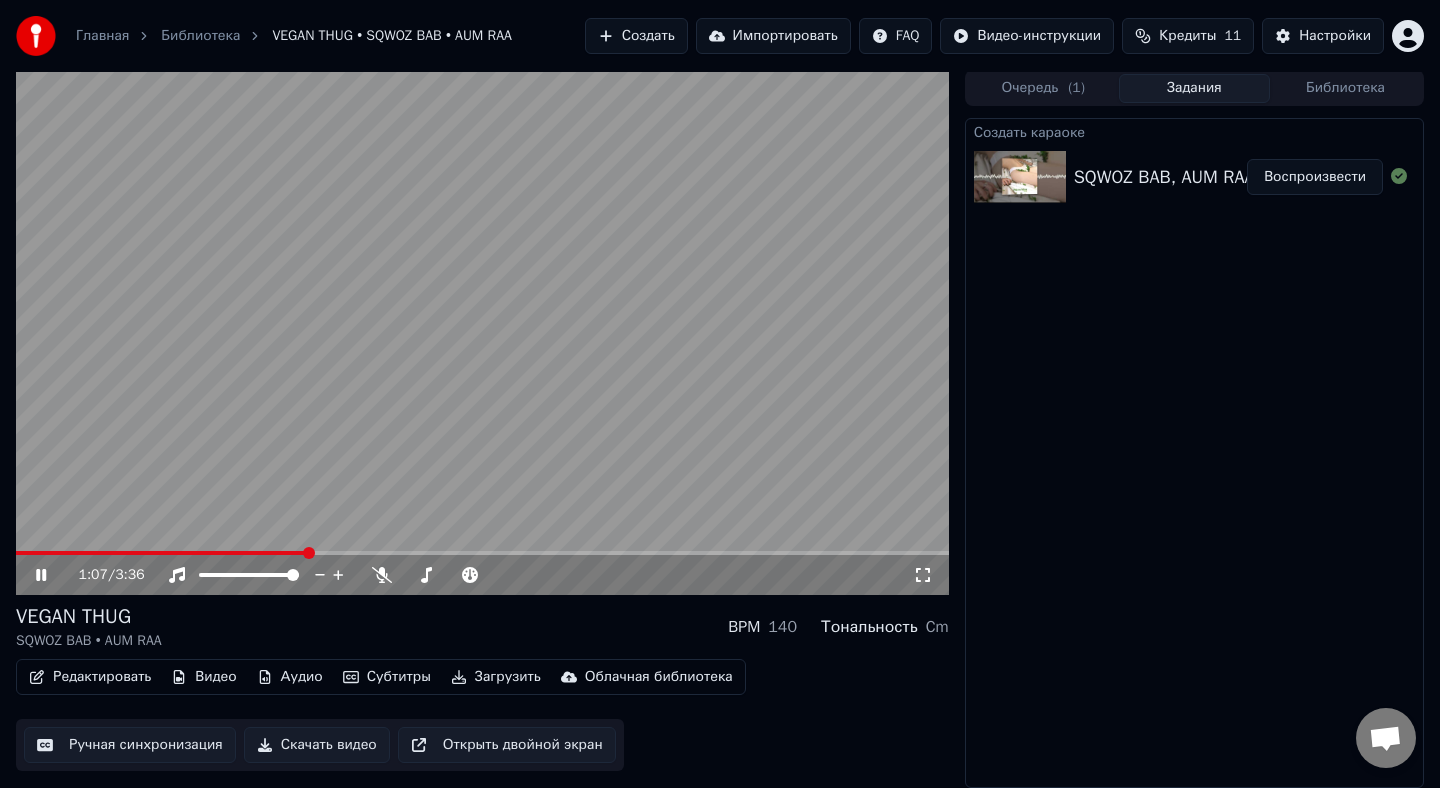 click at bounding box center [482, 332] 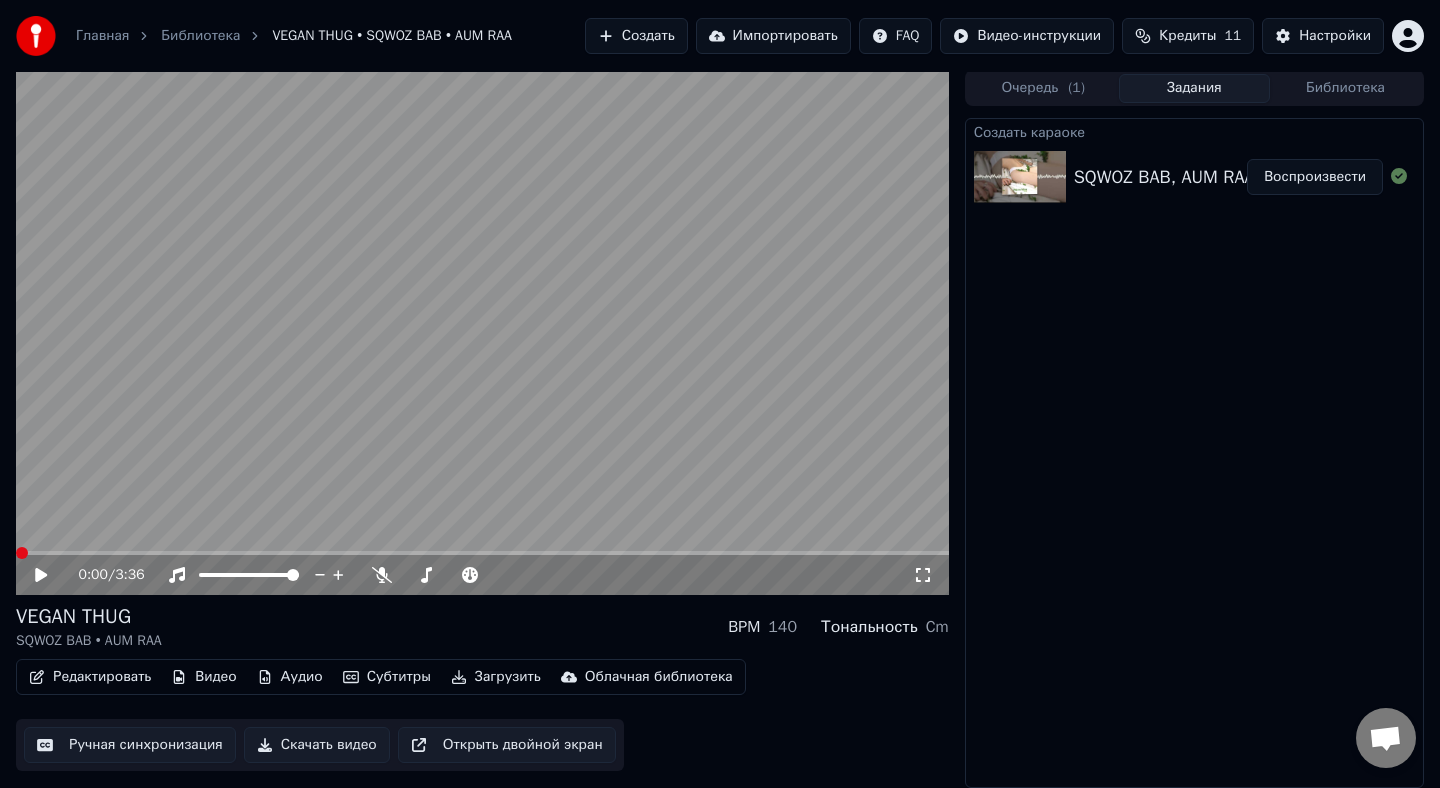 click at bounding box center [22, 553] 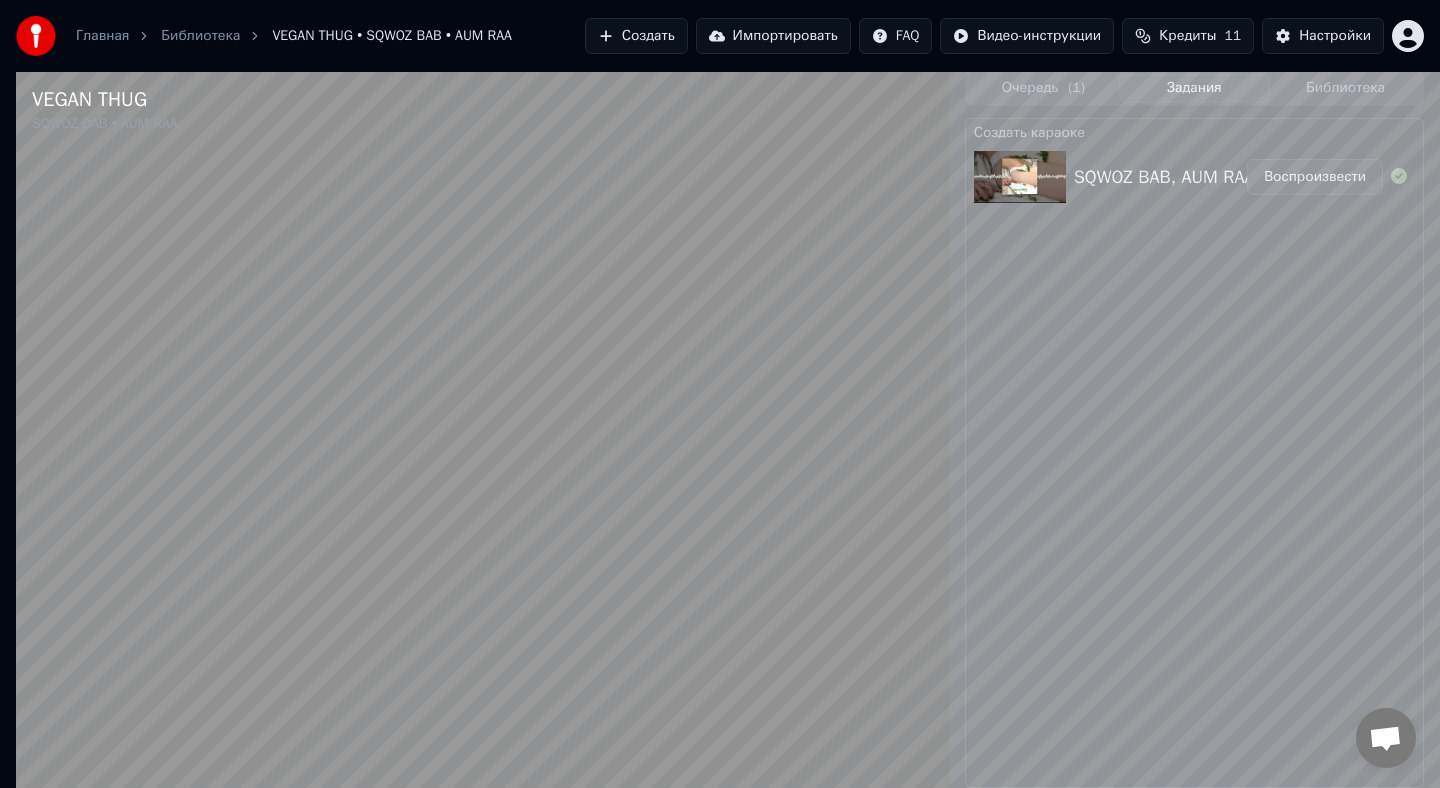 scroll, scrollTop: 0, scrollLeft: 0, axis: both 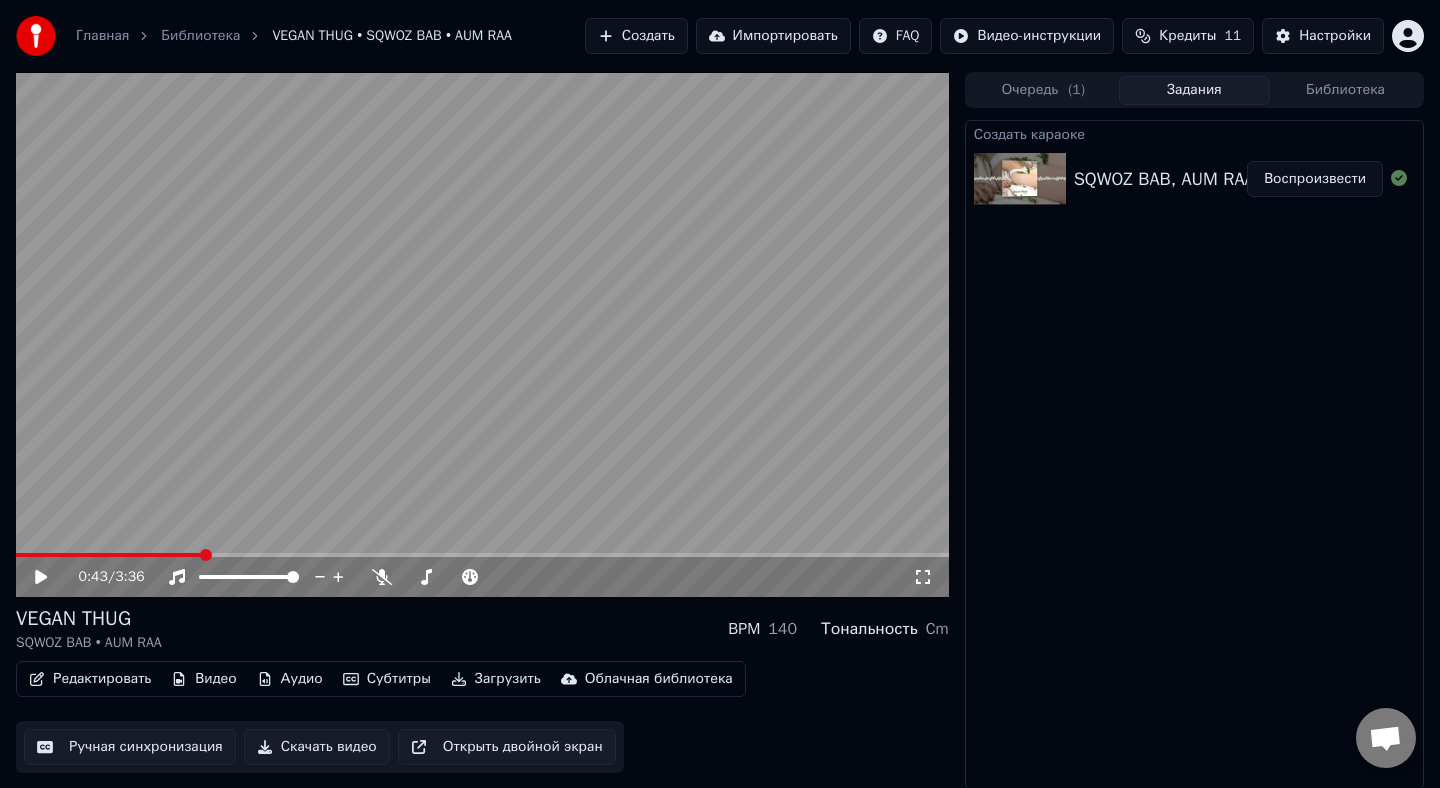 click 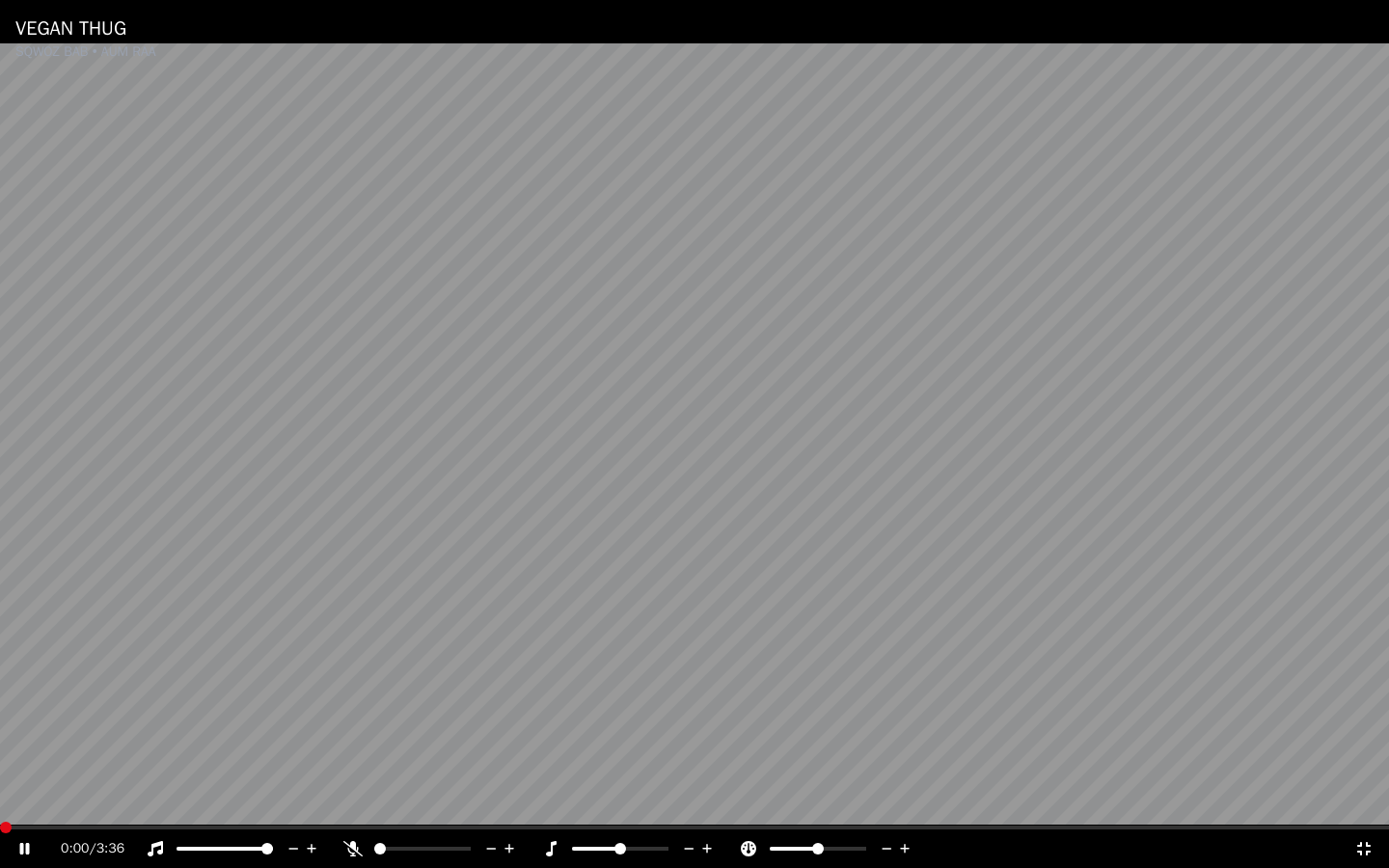click at bounding box center [0, 827] 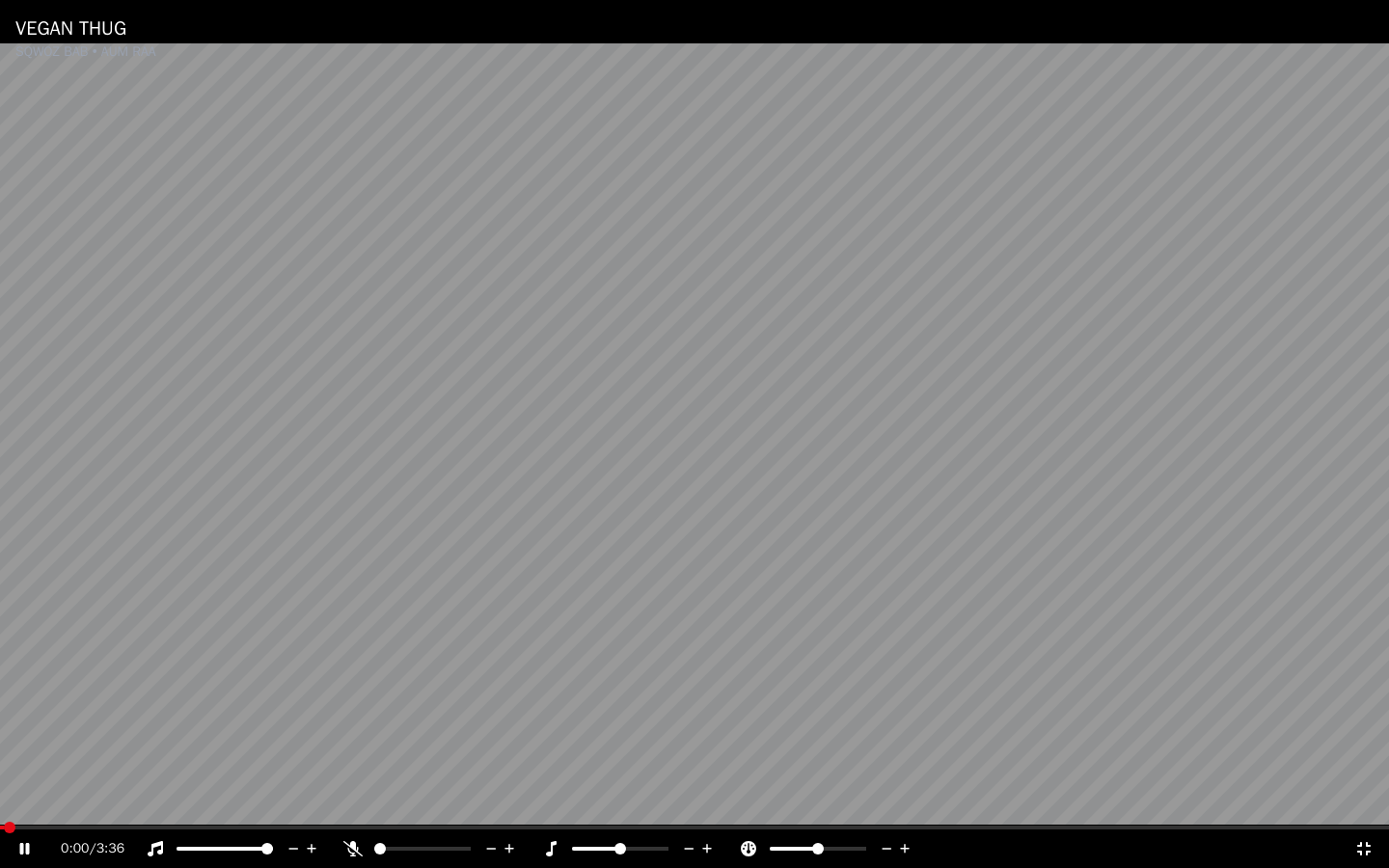 click 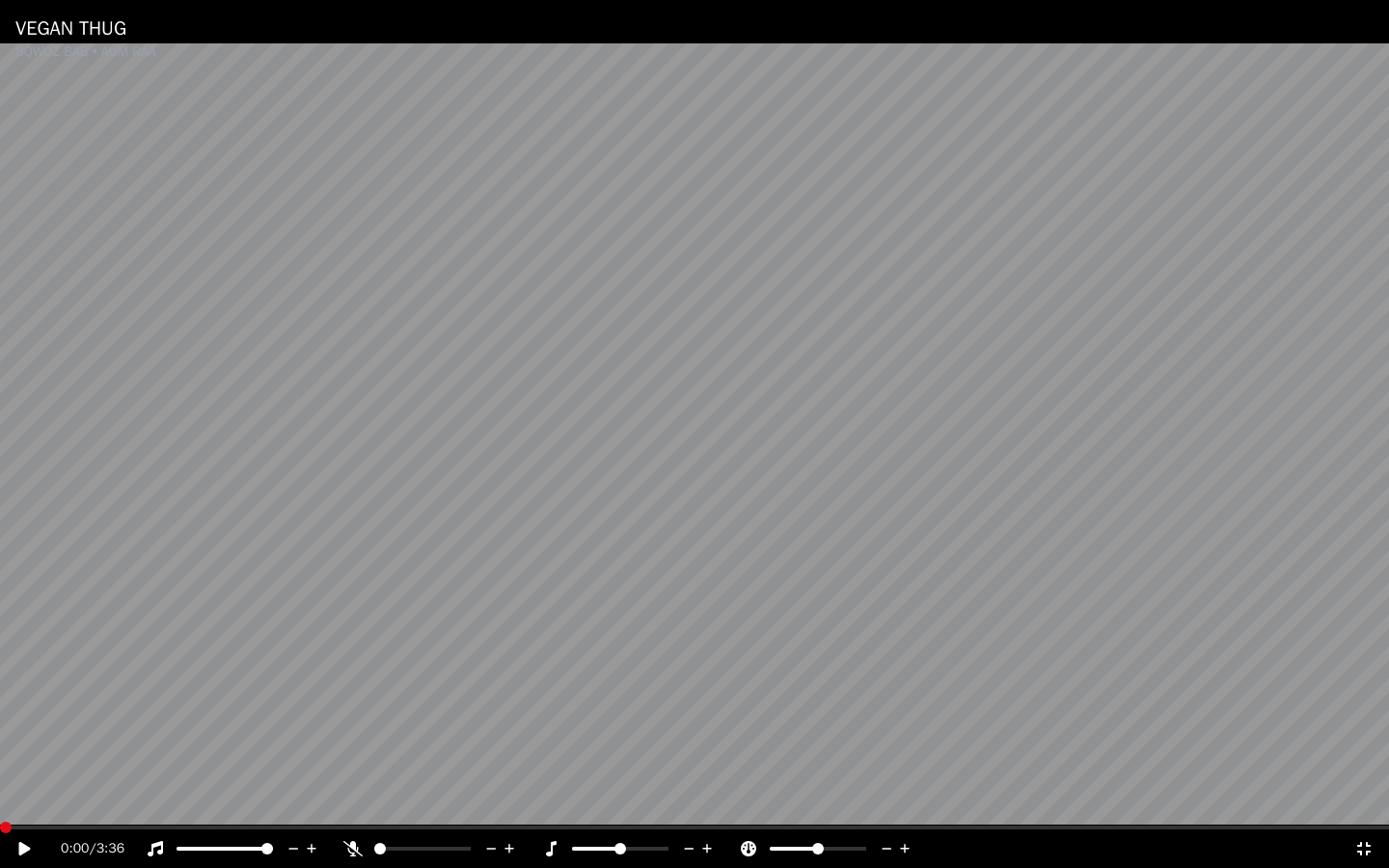 click on "VEGAN THUG SQWOZ BAB • AUM RAA 0:00  /  3:36" at bounding box center [694, 434] 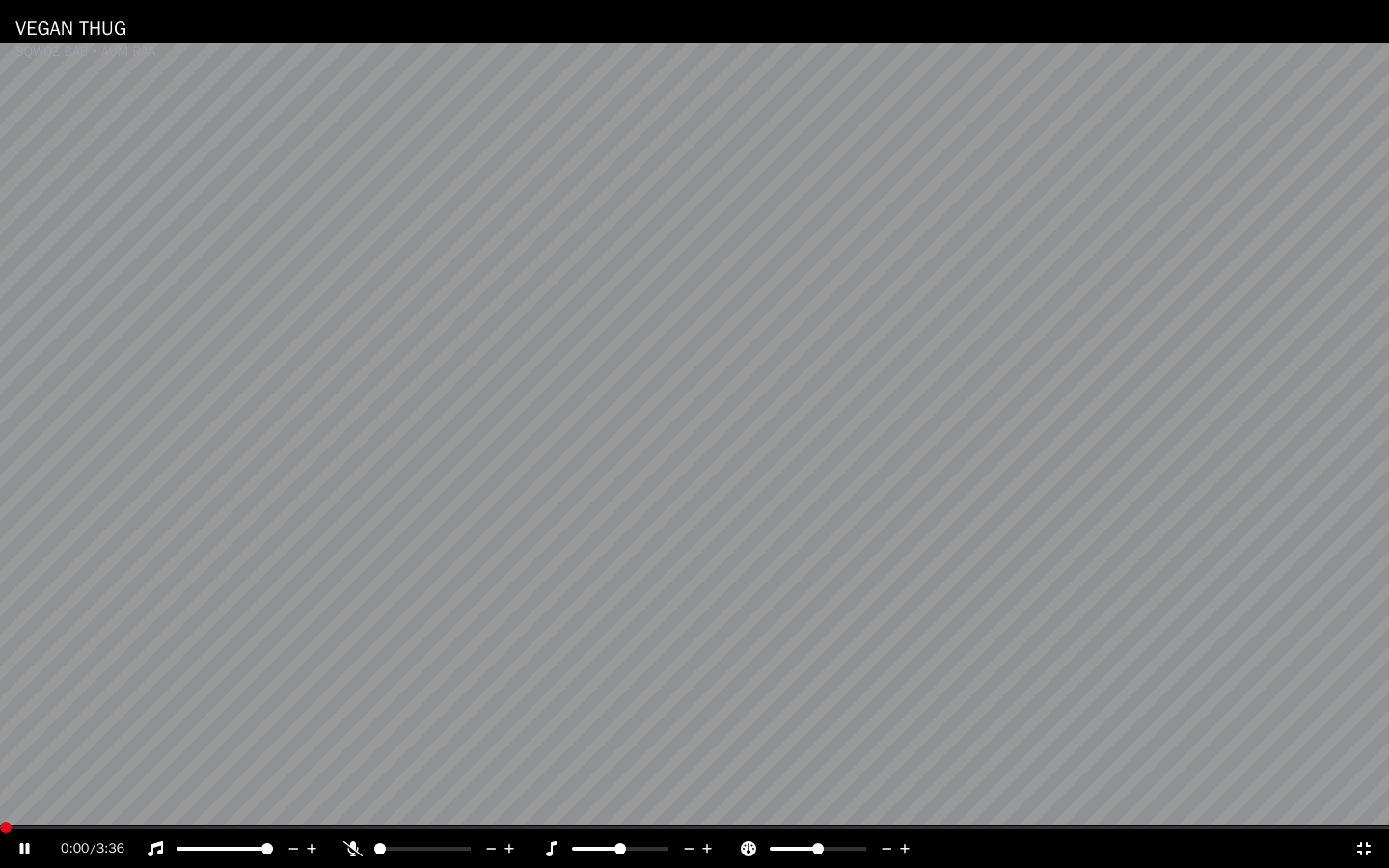 click 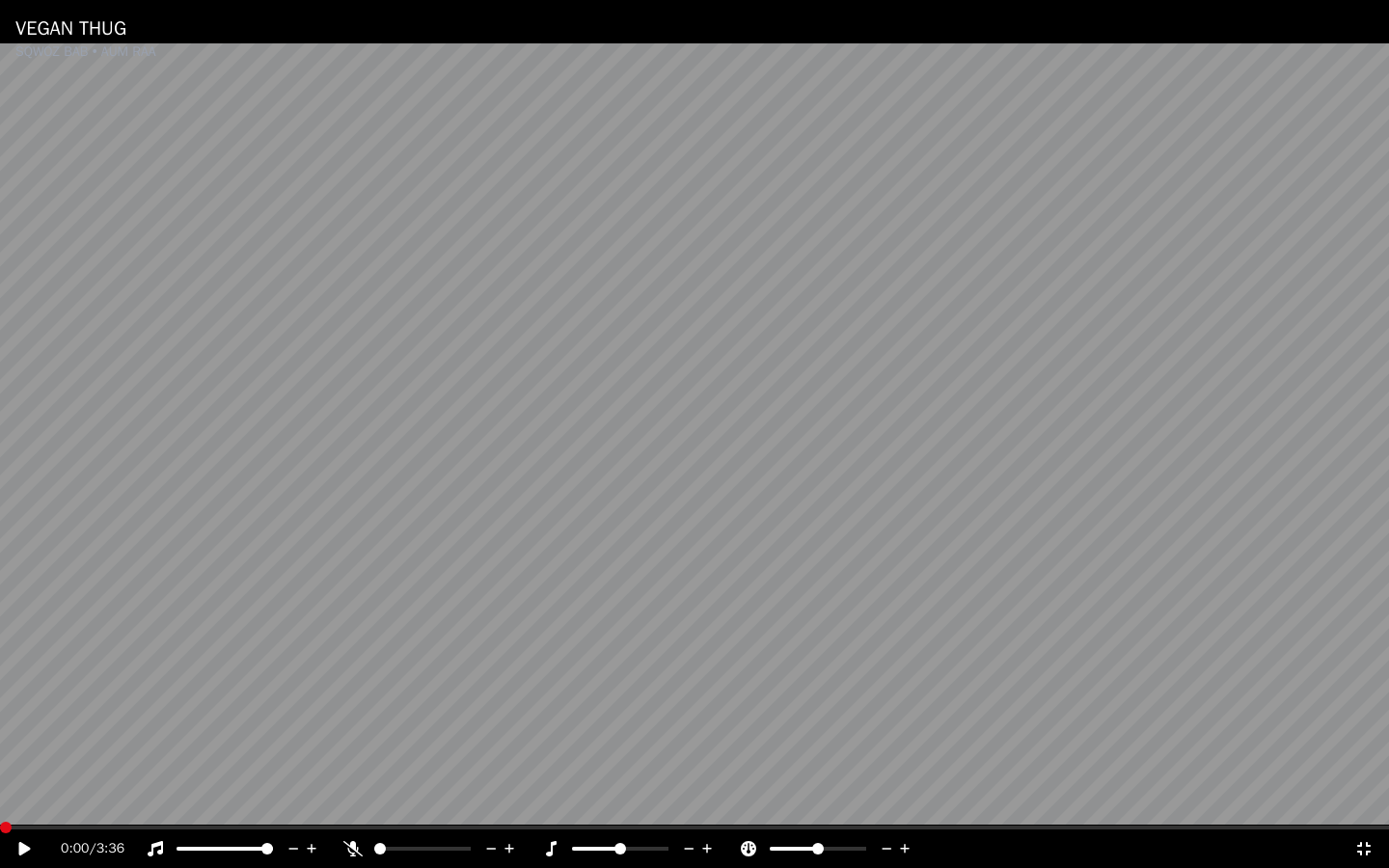 click 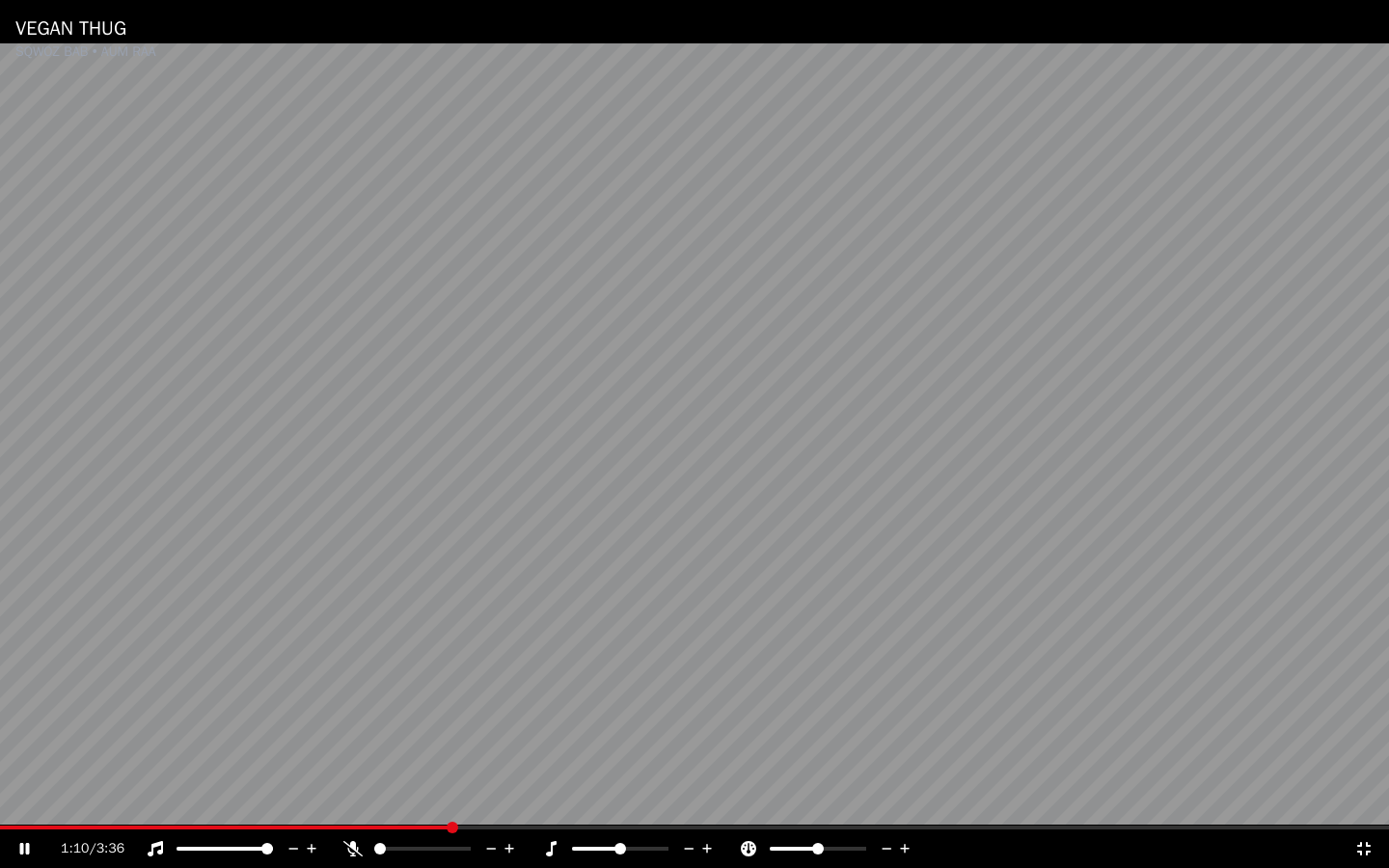 click on "1:10  /  3:36" at bounding box center [694, 849] 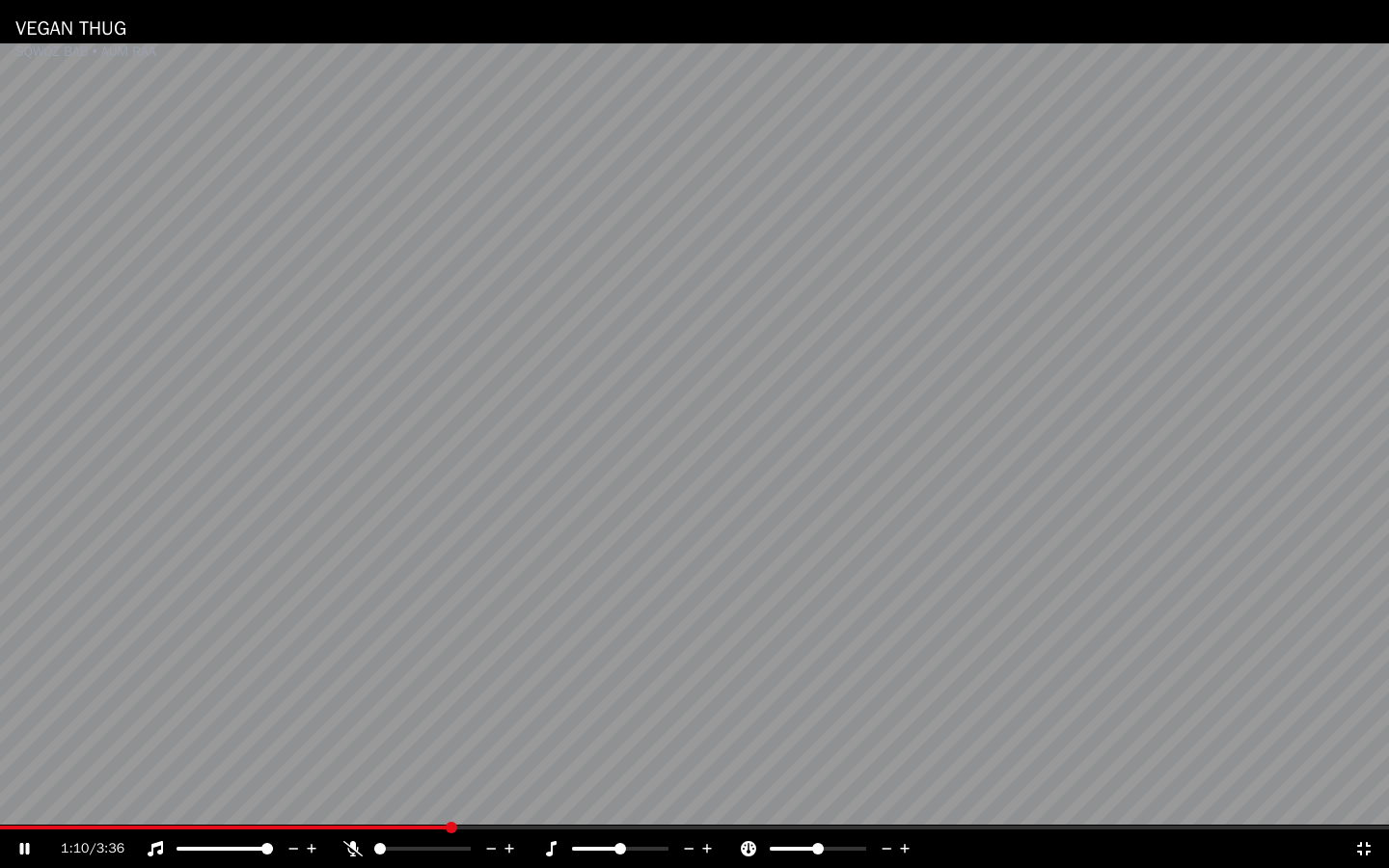 click at bounding box center (451, 827) 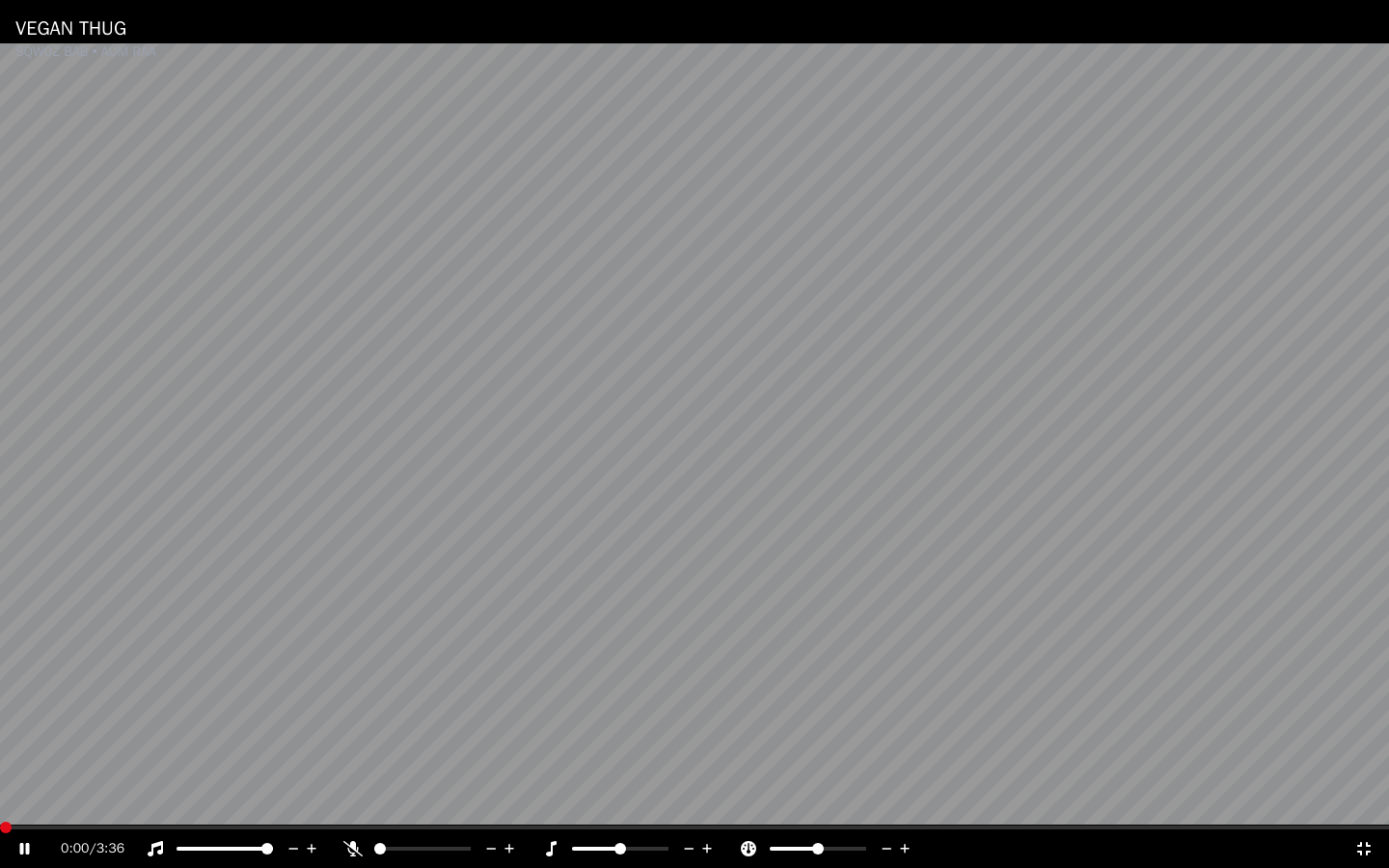 click on "VEGAN THUG SQWOZ BAB • AUM RAA 0:00  /  3:36" at bounding box center (694, 434) 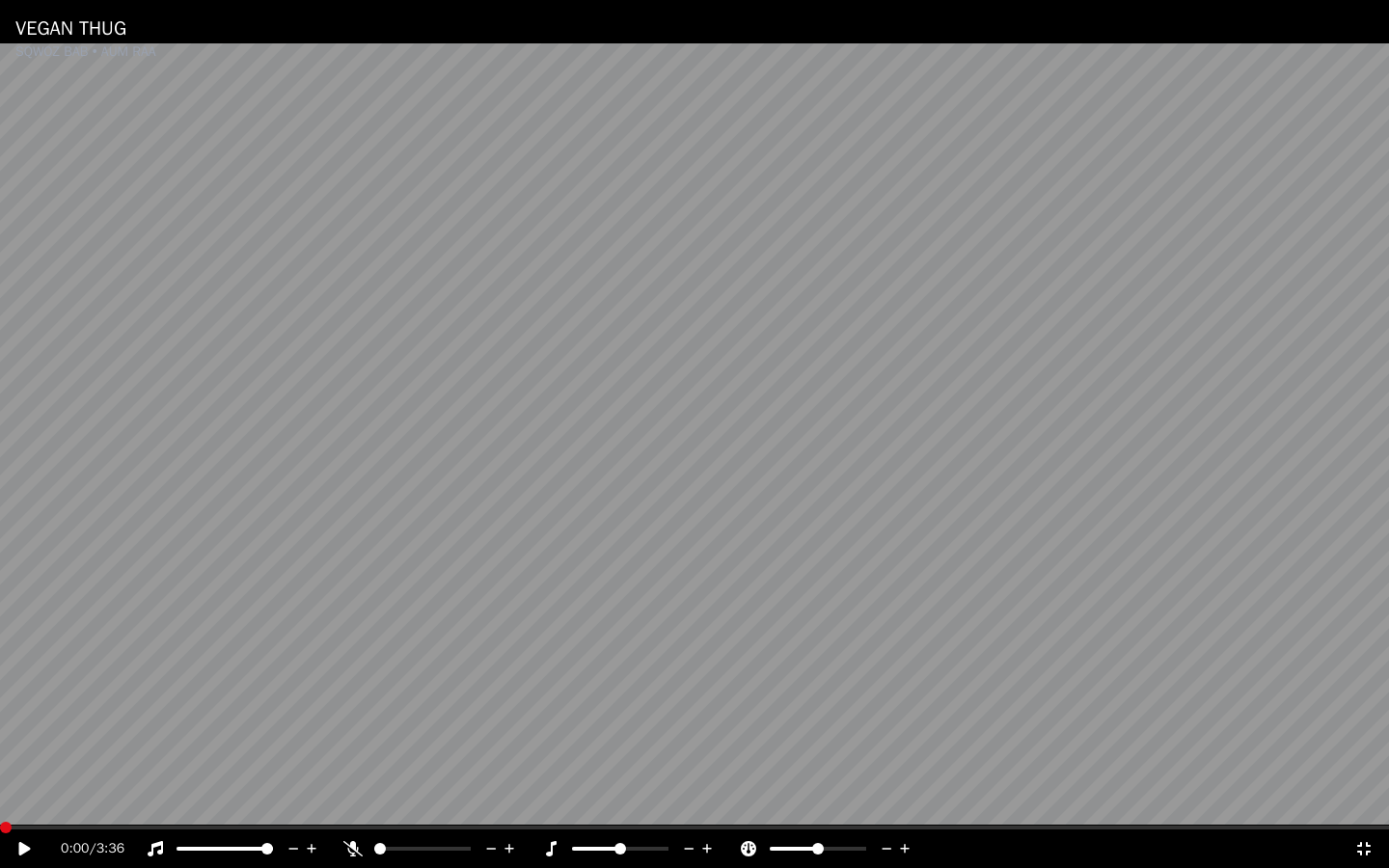 click 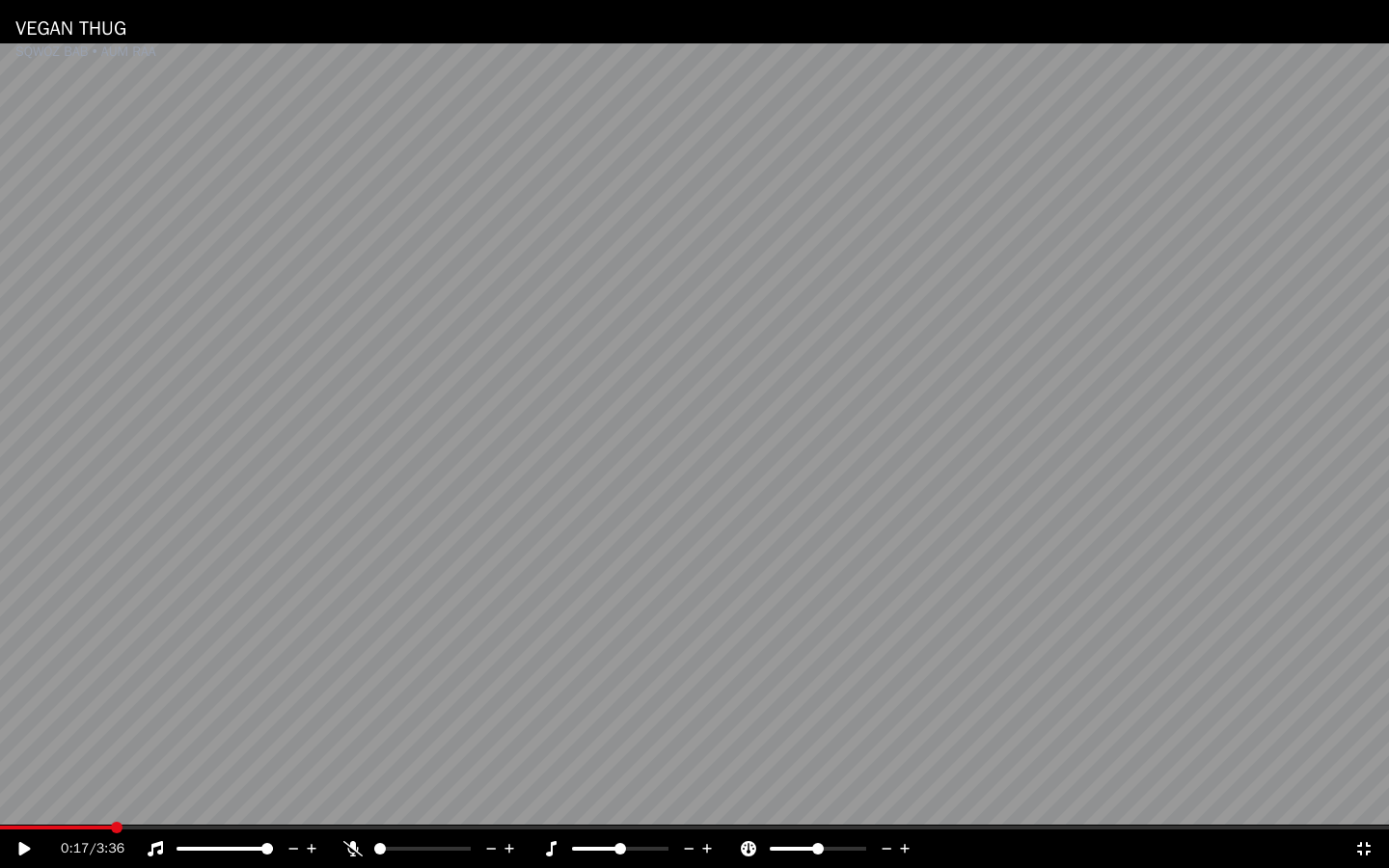 drag, startPoint x: 109, startPoint y: 824, endPoint x: 0, endPoint y: 718, distance: 152.04276 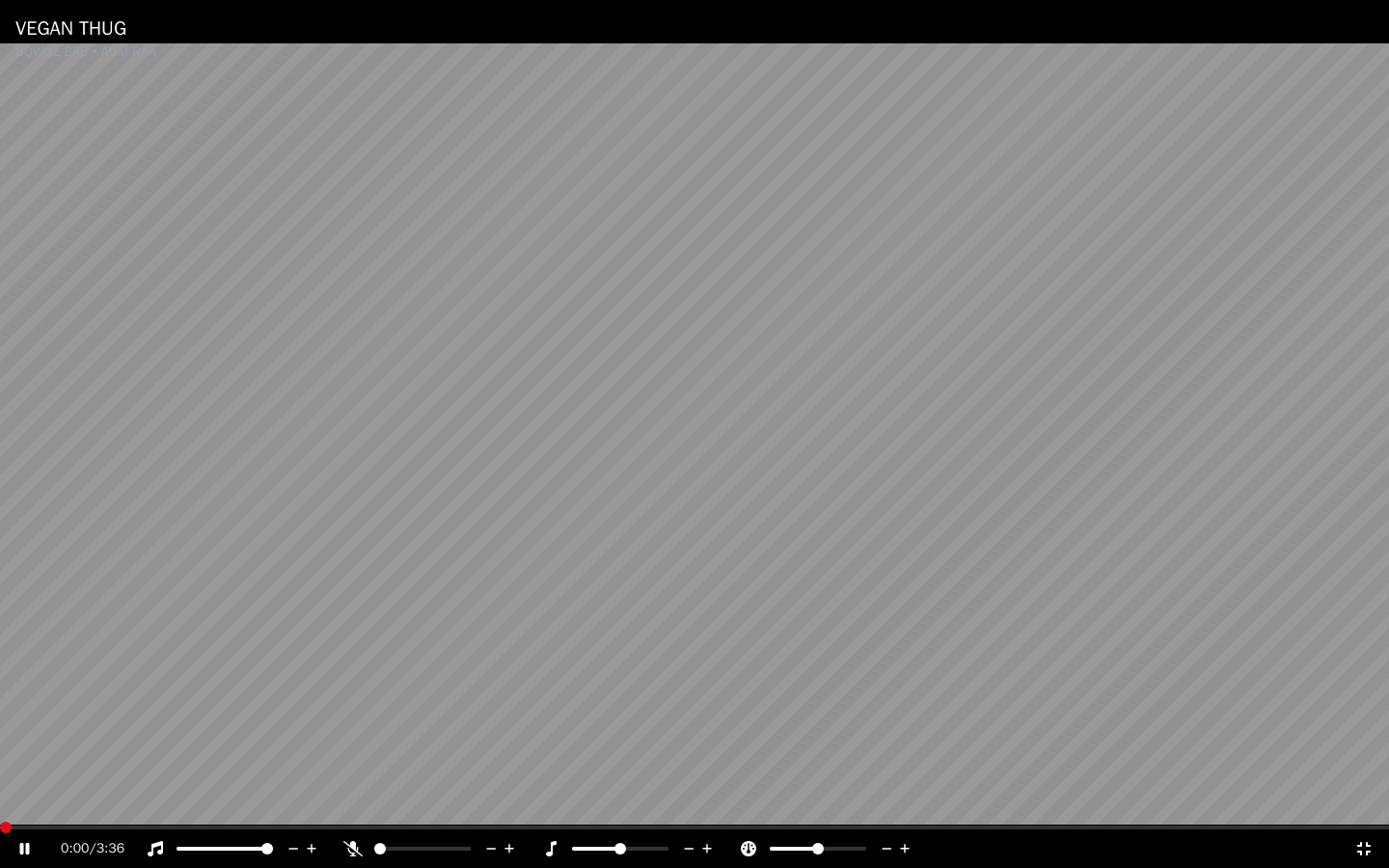 click at bounding box center [6, 827] 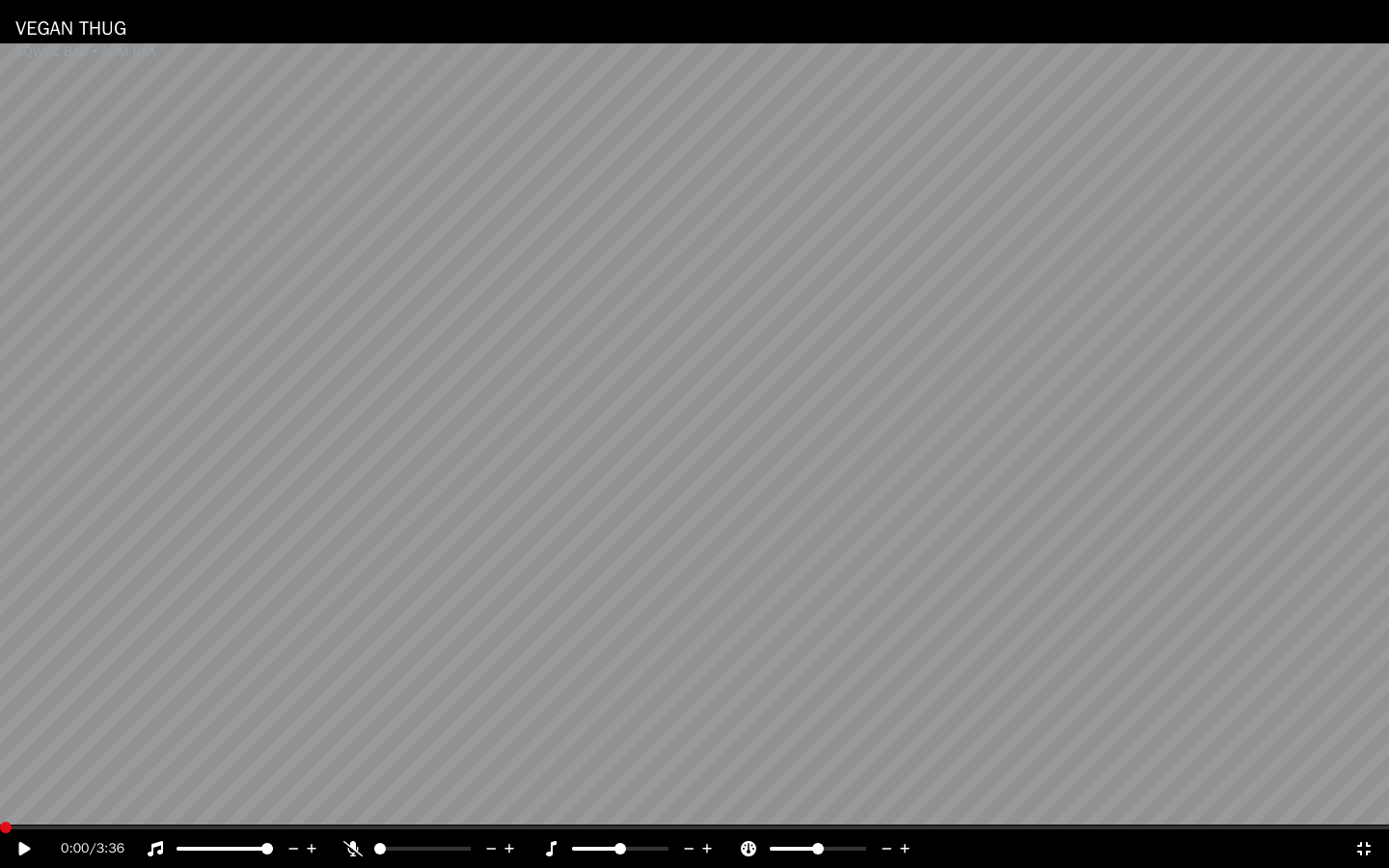click at bounding box center (6, 827) 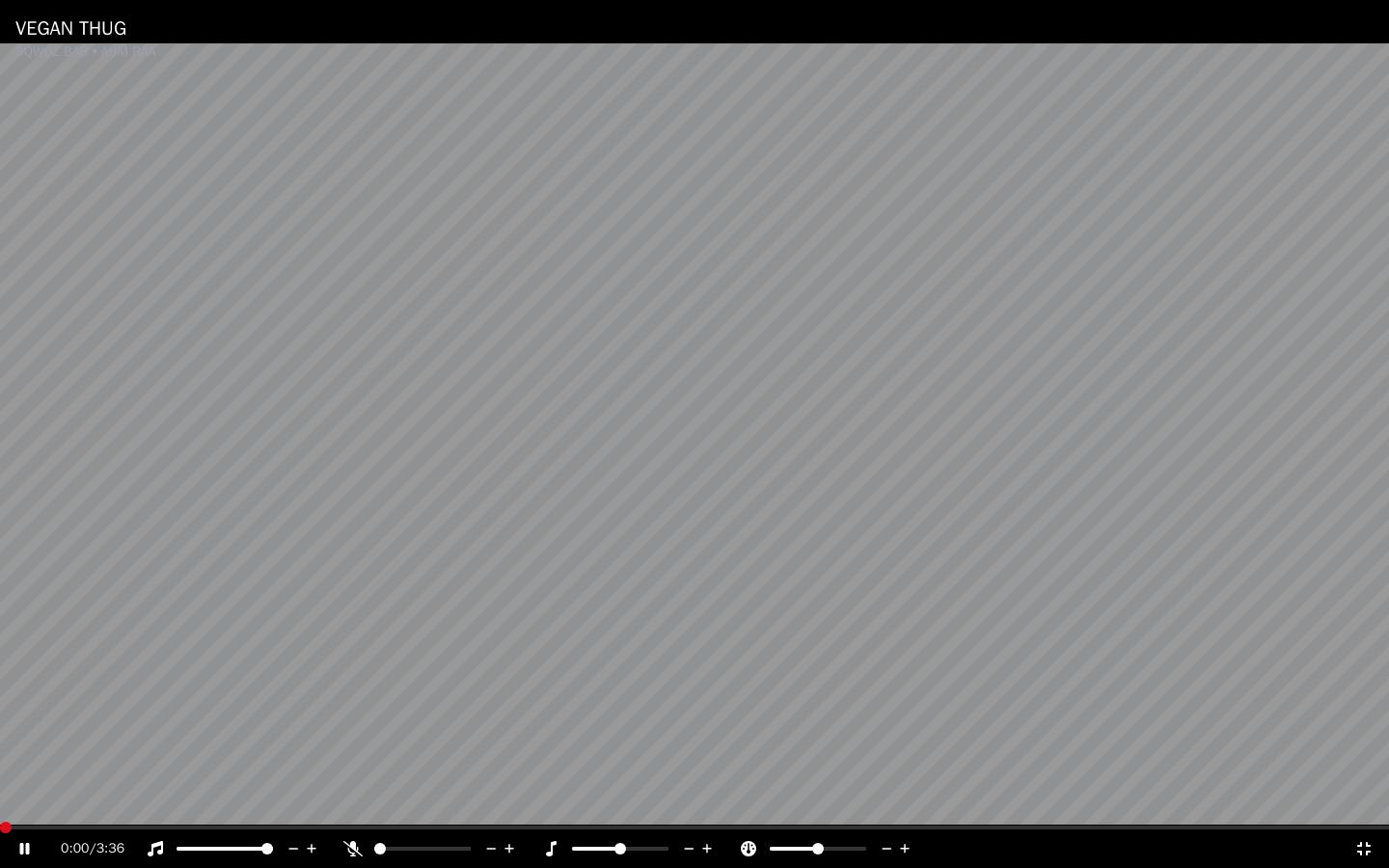 click 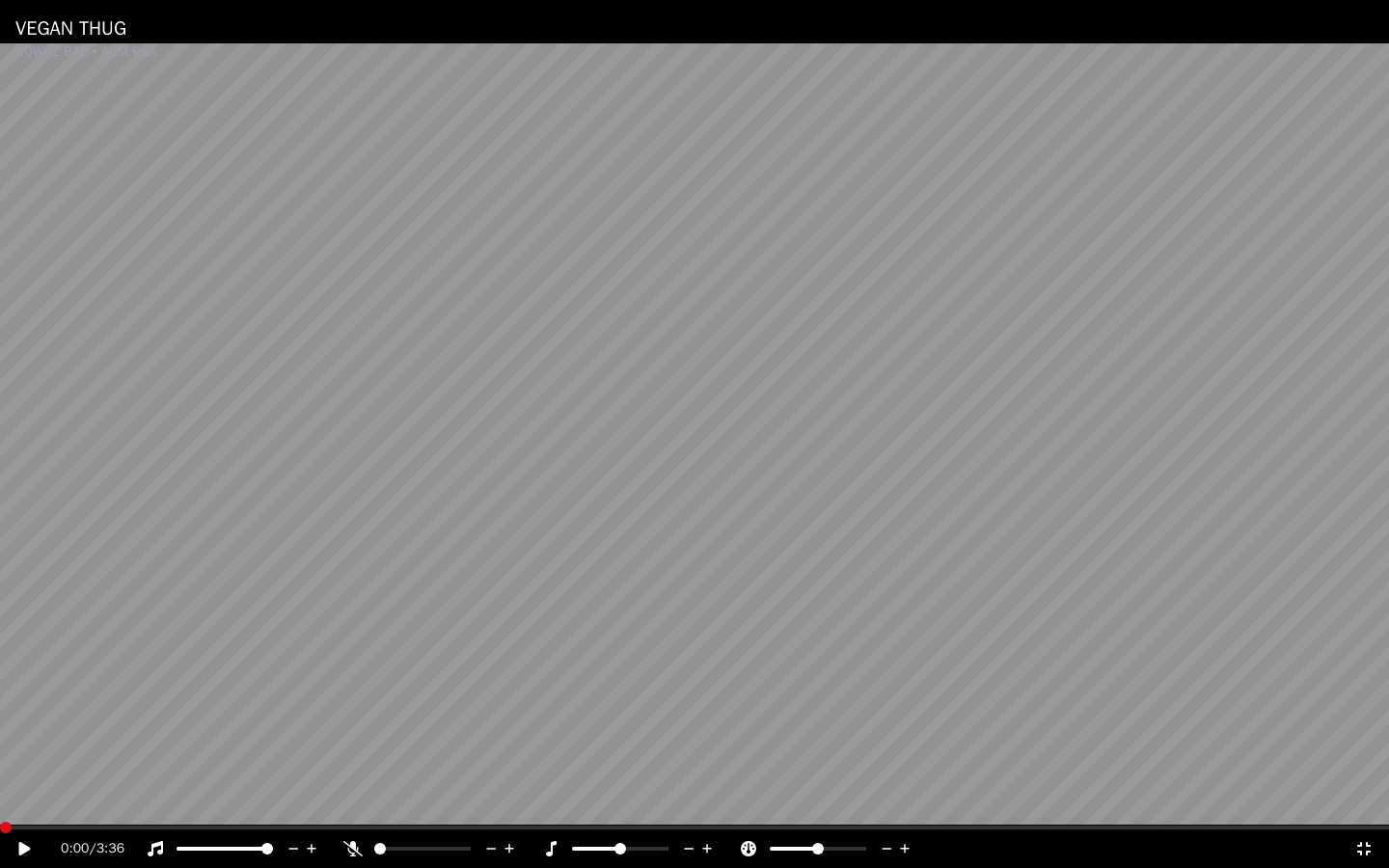 click 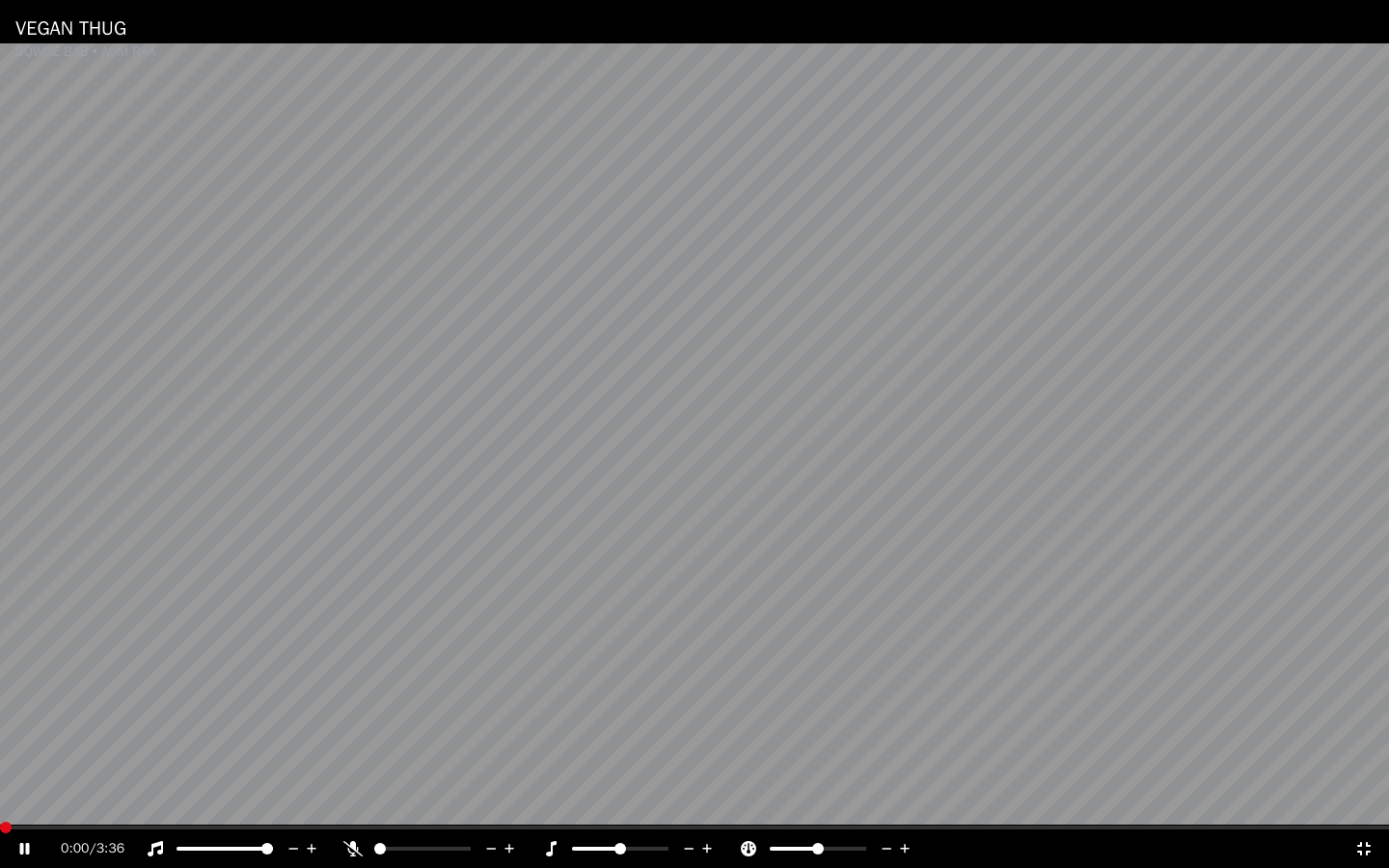 click at bounding box center [6, 827] 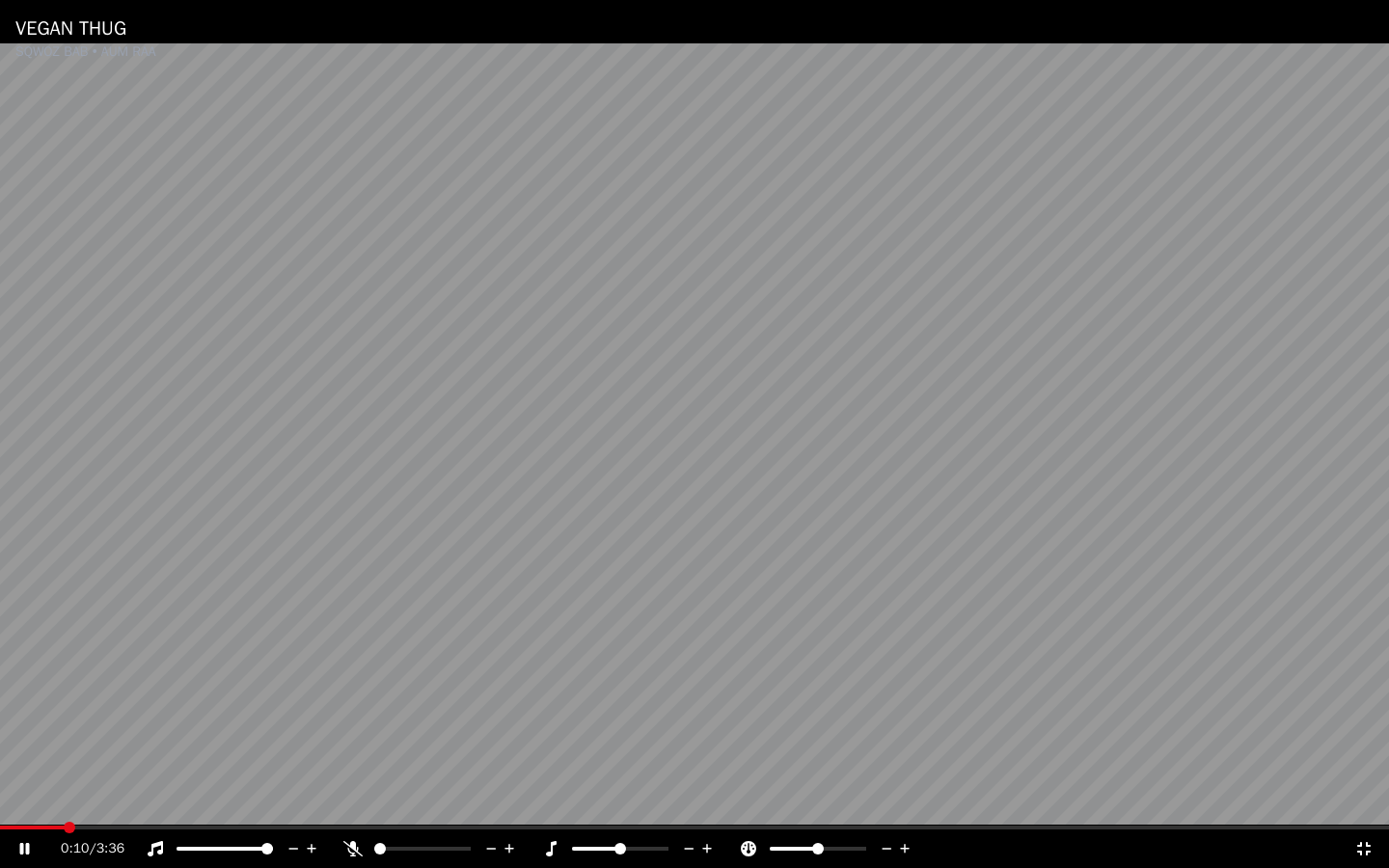 click at bounding box center [694, 827] 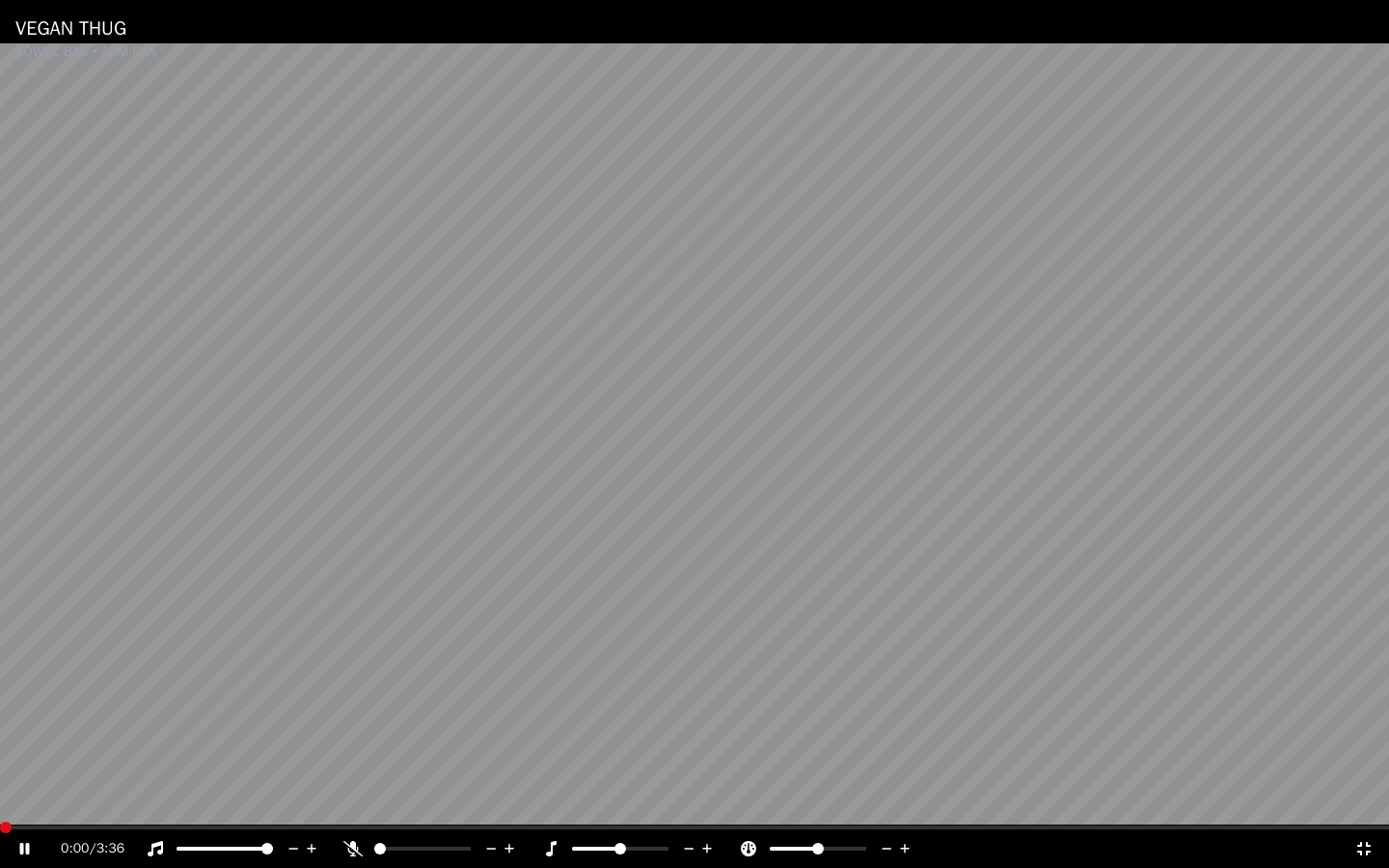 click at bounding box center [6, 827] 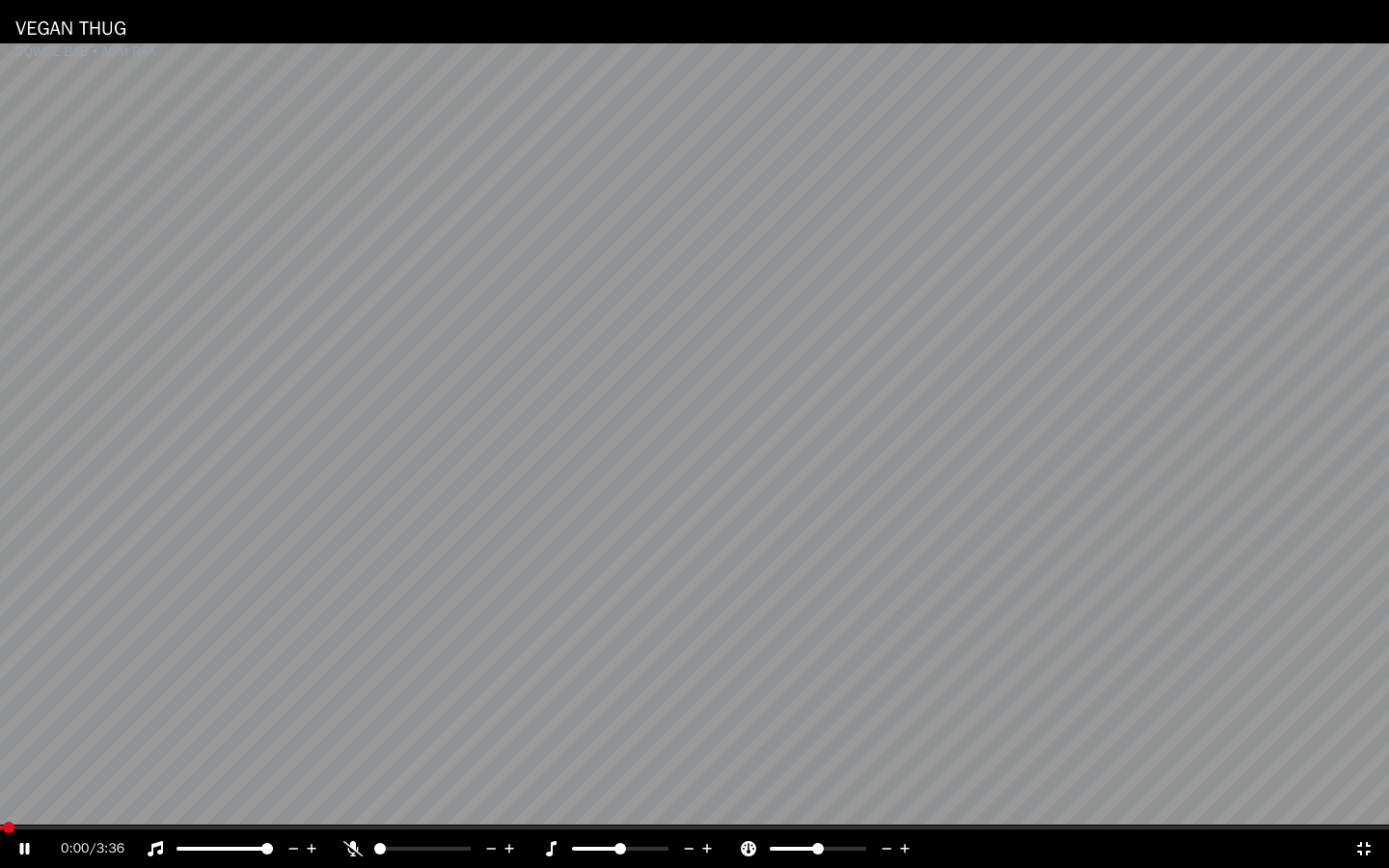 click on "0:00  /  3:36" at bounding box center (694, 849) 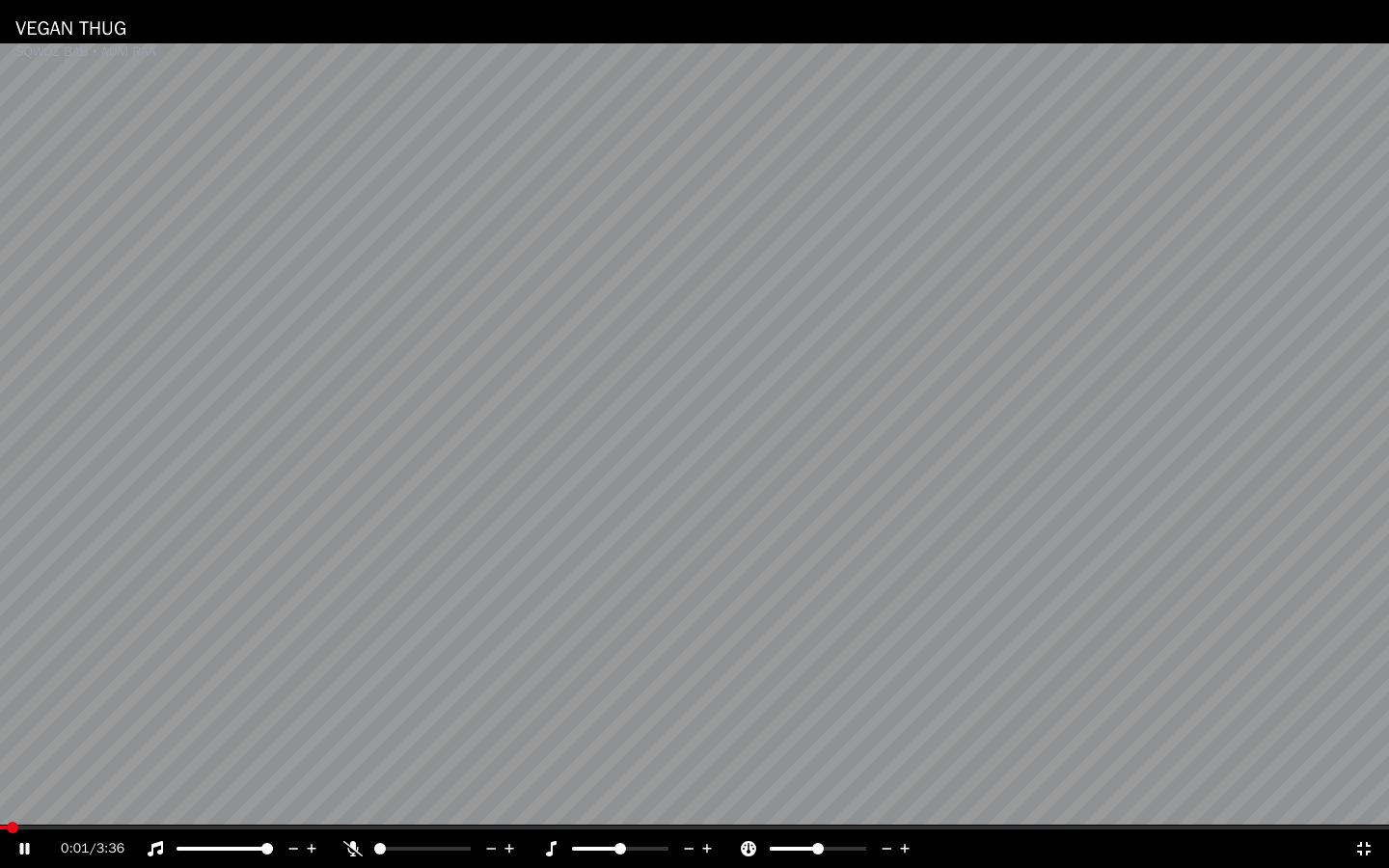 click 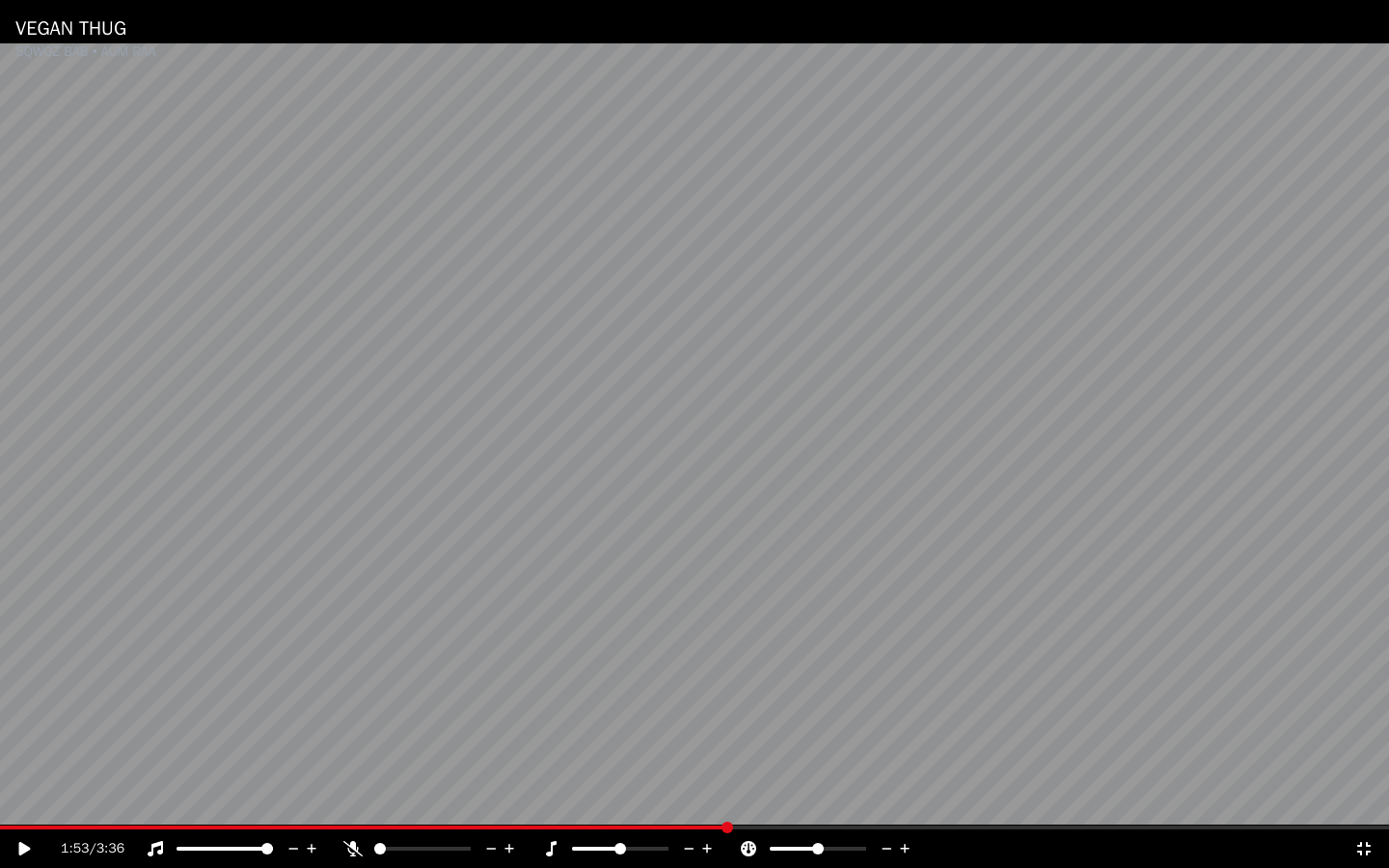 click at bounding box center [694, 434] 